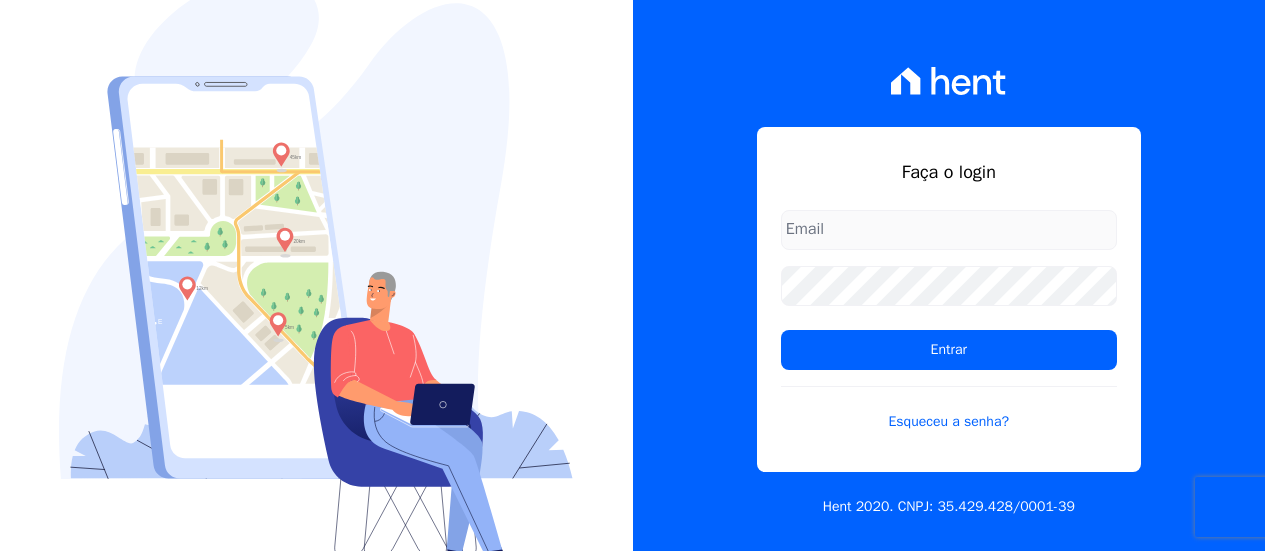scroll, scrollTop: 0, scrollLeft: 0, axis: both 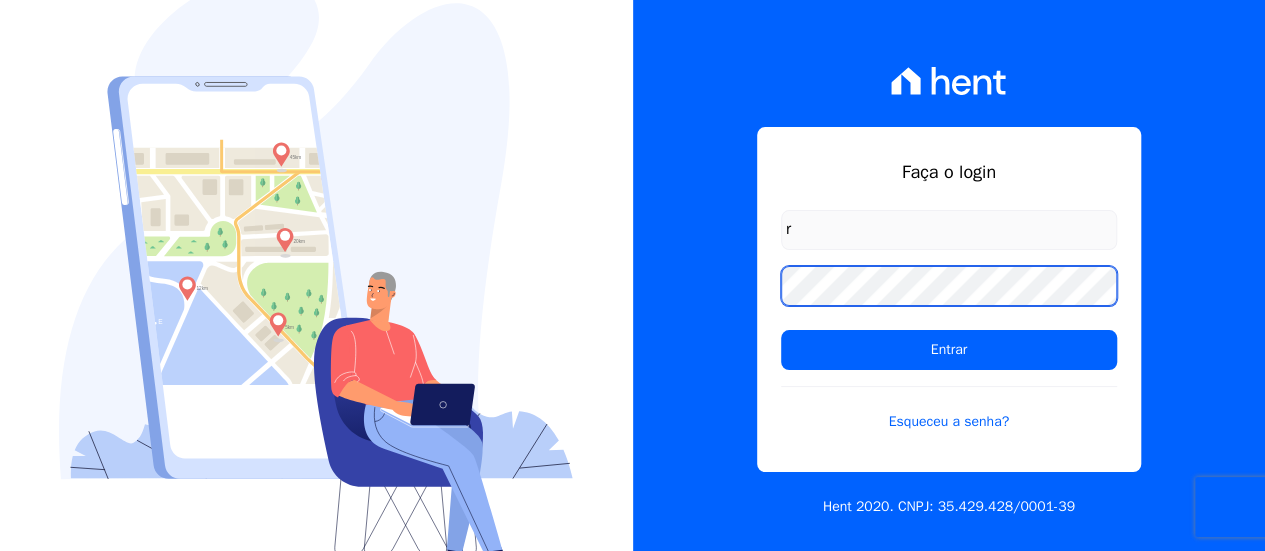 click on "Entrar" at bounding box center (949, 350) 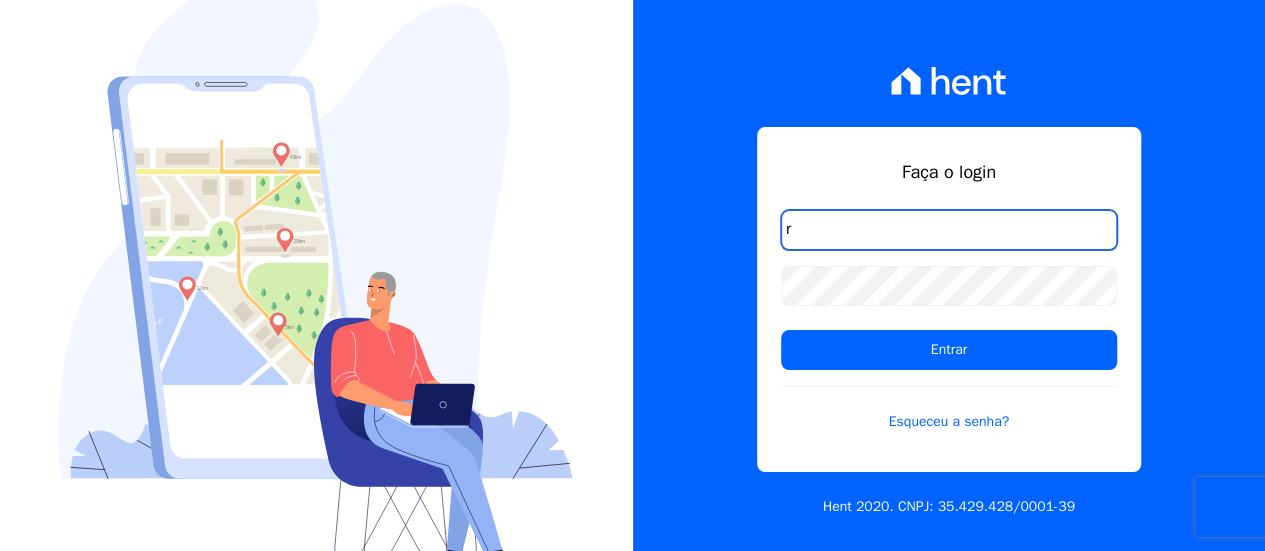 click on "r" at bounding box center (949, 230) 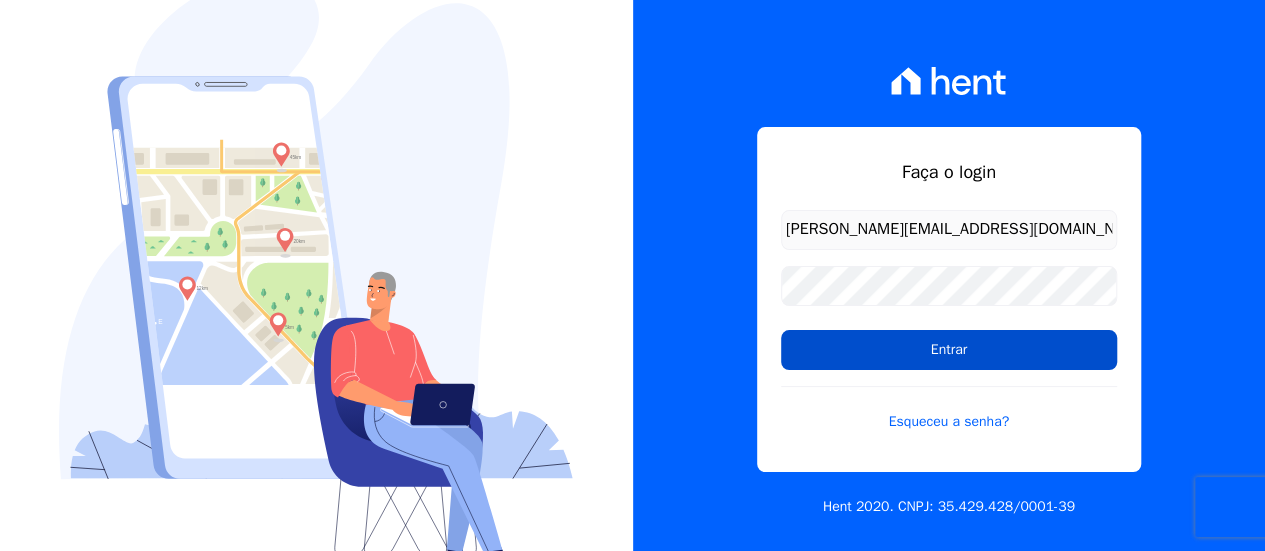 click on "Entrar" at bounding box center (949, 350) 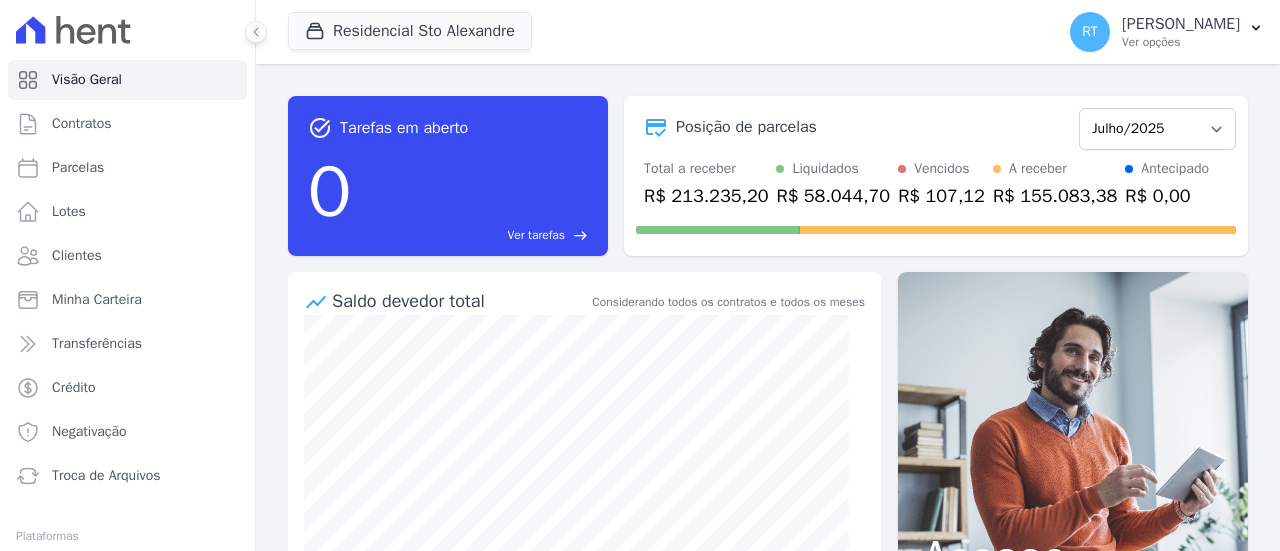 scroll, scrollTop: 0, scrollLeft: 0, axis: both 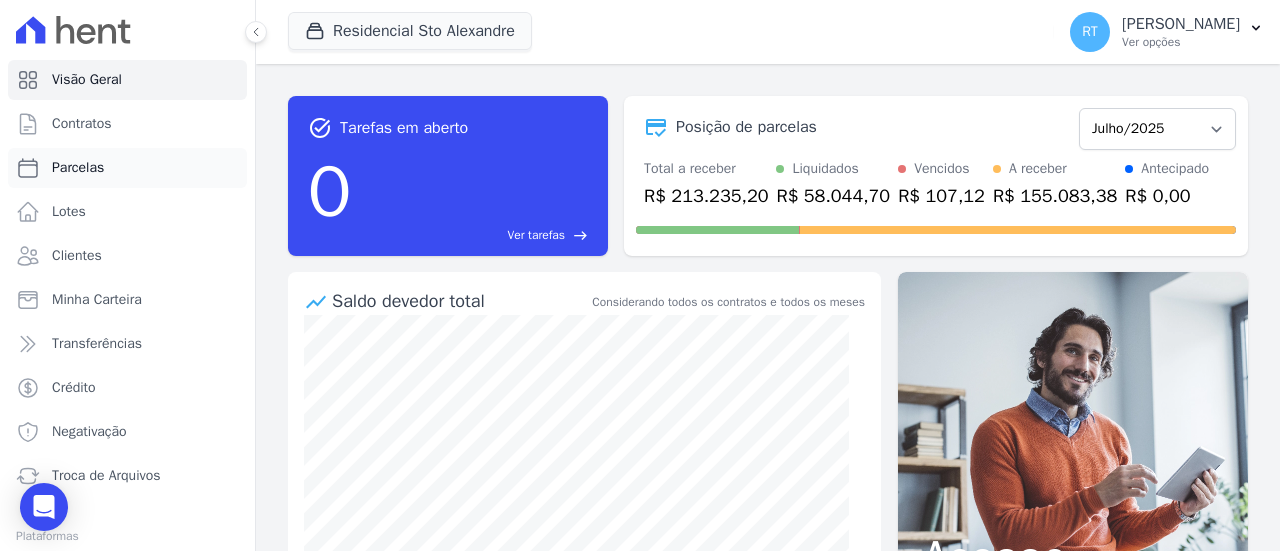 click on "Parcelas" at bounding box center [127, 168] 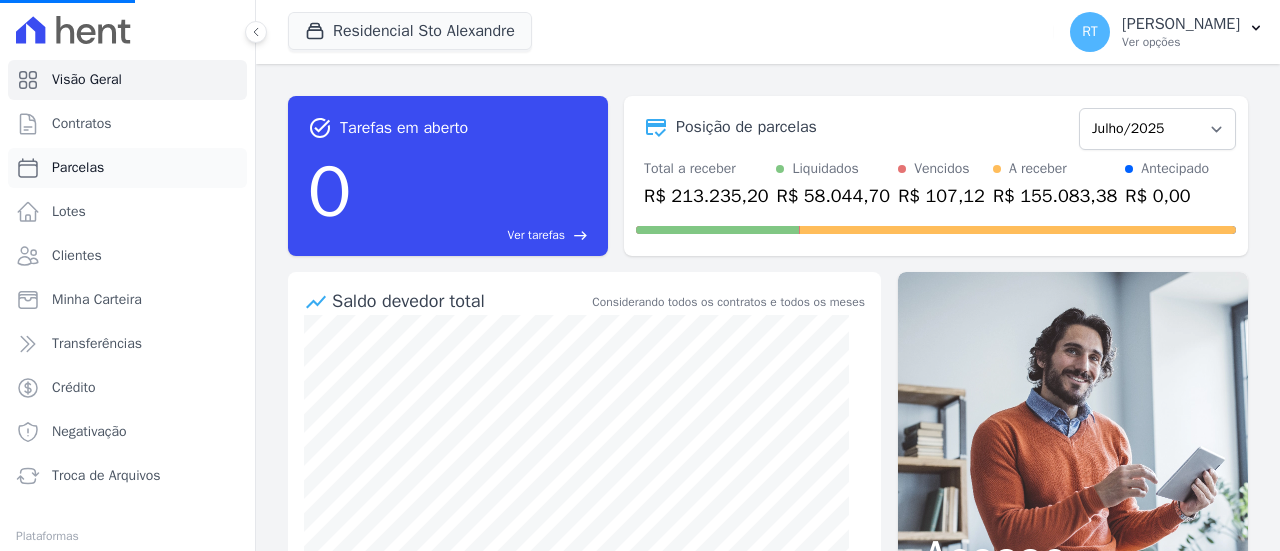select 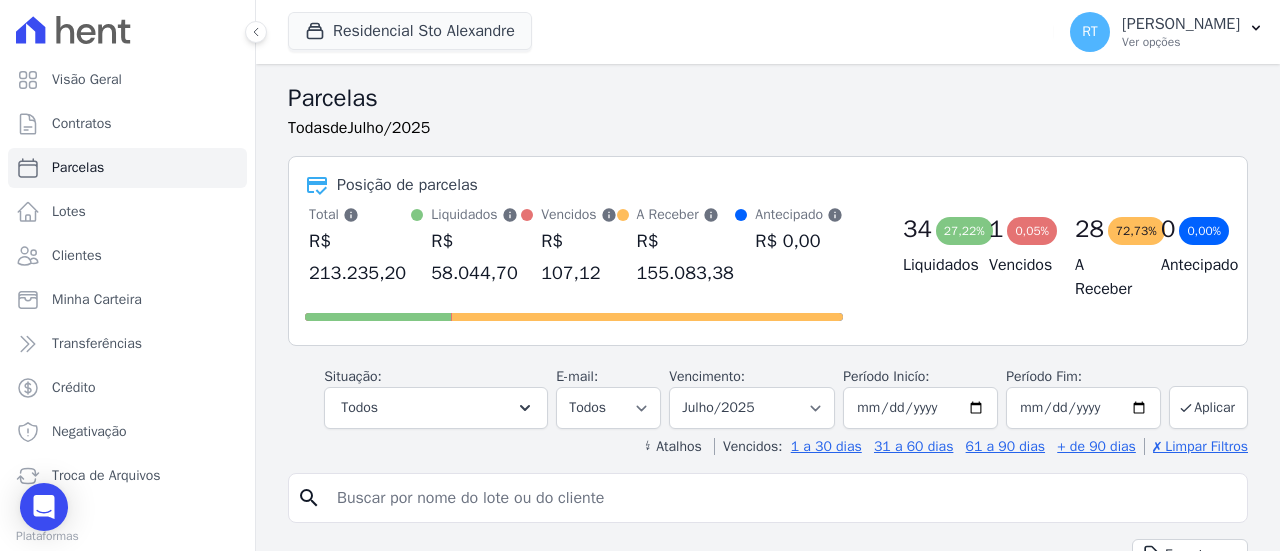 scroll, scrollTop: 100, scrollLeft: 0, axis: vertical 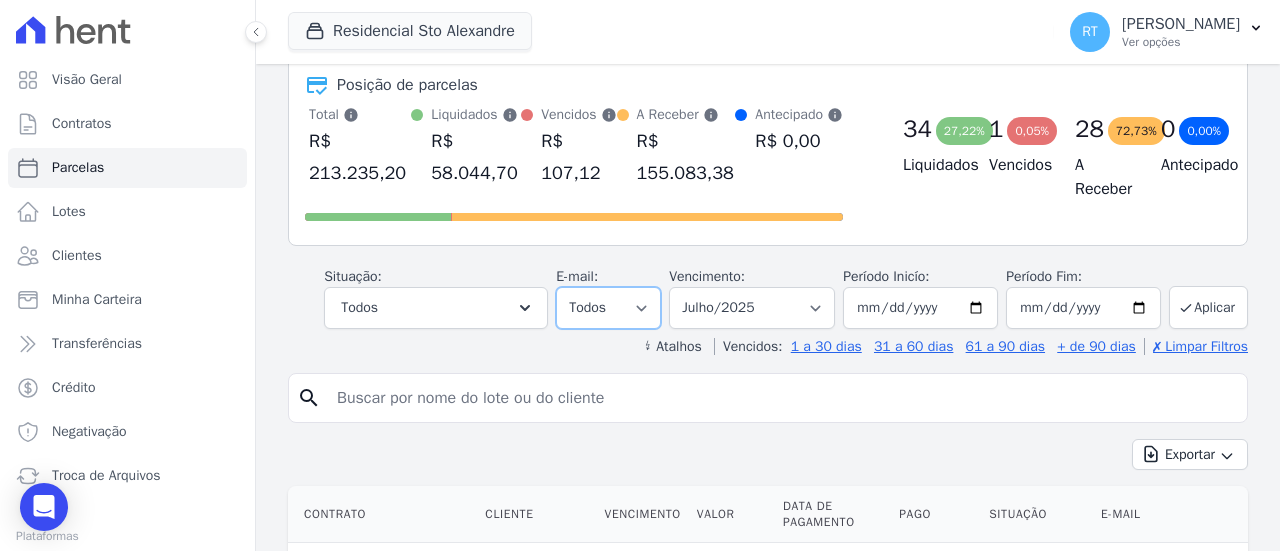 click on "Todos
Lido
Não-lido" at bounding box center (608, 308) 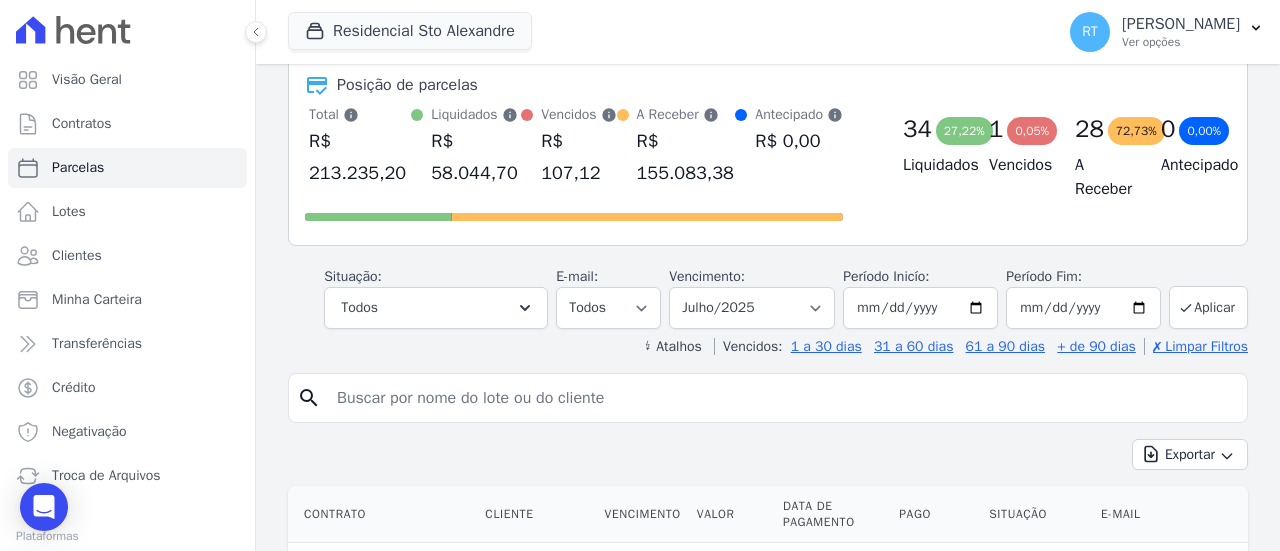click on "Posição de parcelas
Total
Soma das parcelas pagas, vencidas, em aberto e agendadas. Não considera parcelas canceladas ou renegociadas.
R$ 213.235,20
Liquidados
Soma das parcelas pagas, considera o valor de juros moratórios e multa nesses casos." at bounding box center [768, 151] 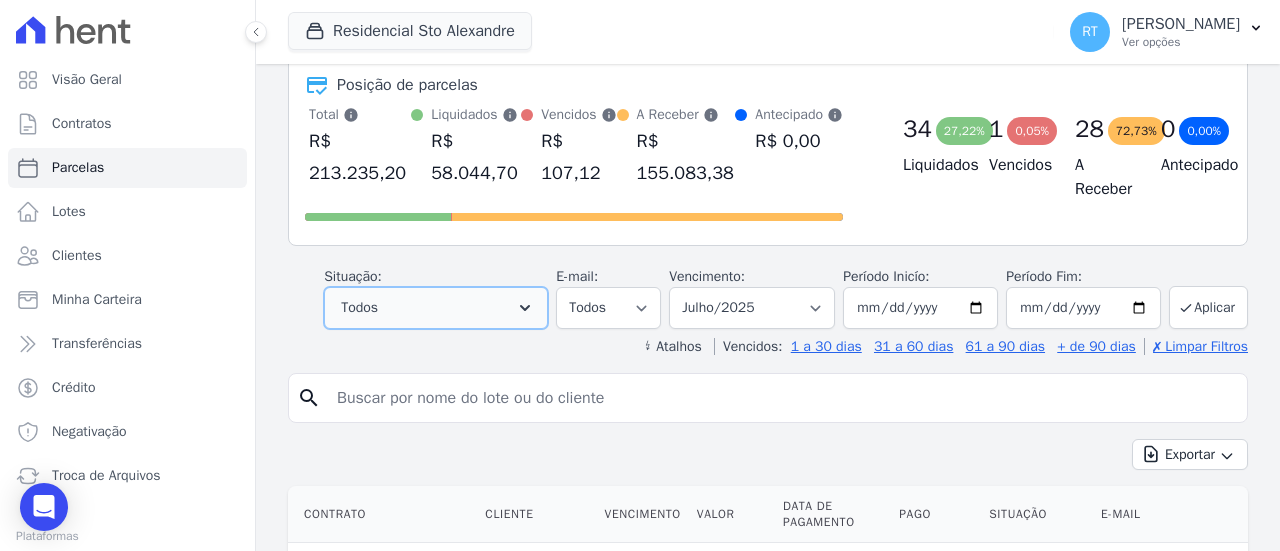 click 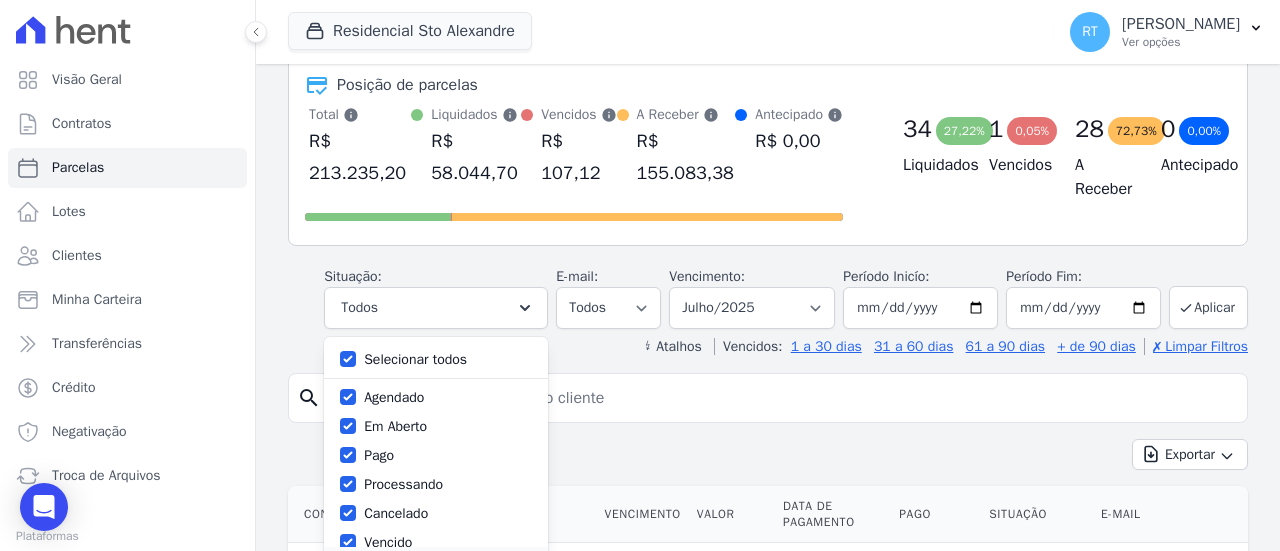 click on "Selecionar todos" at bounding box center [415, 359] 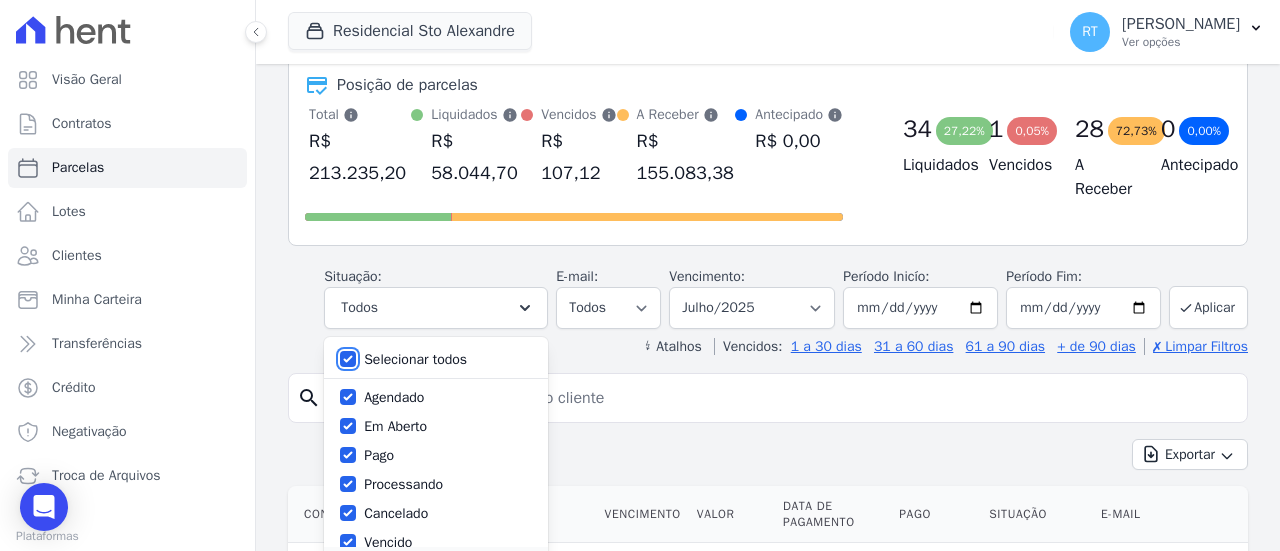 click on "Selecionar todos" at bounding box center (348, 359) 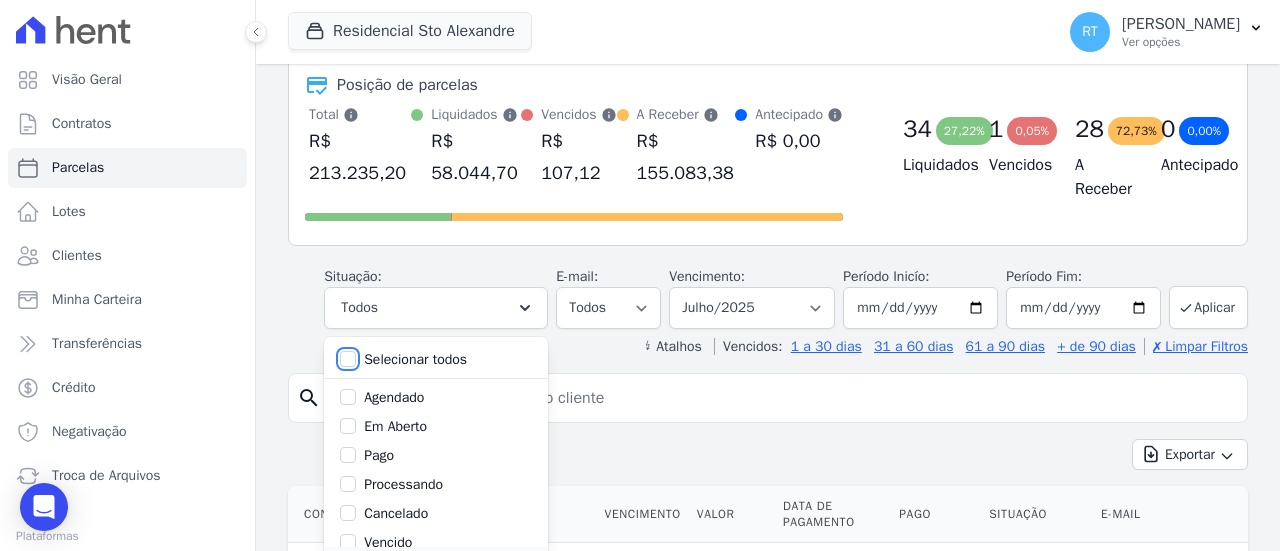checkbox on "false" 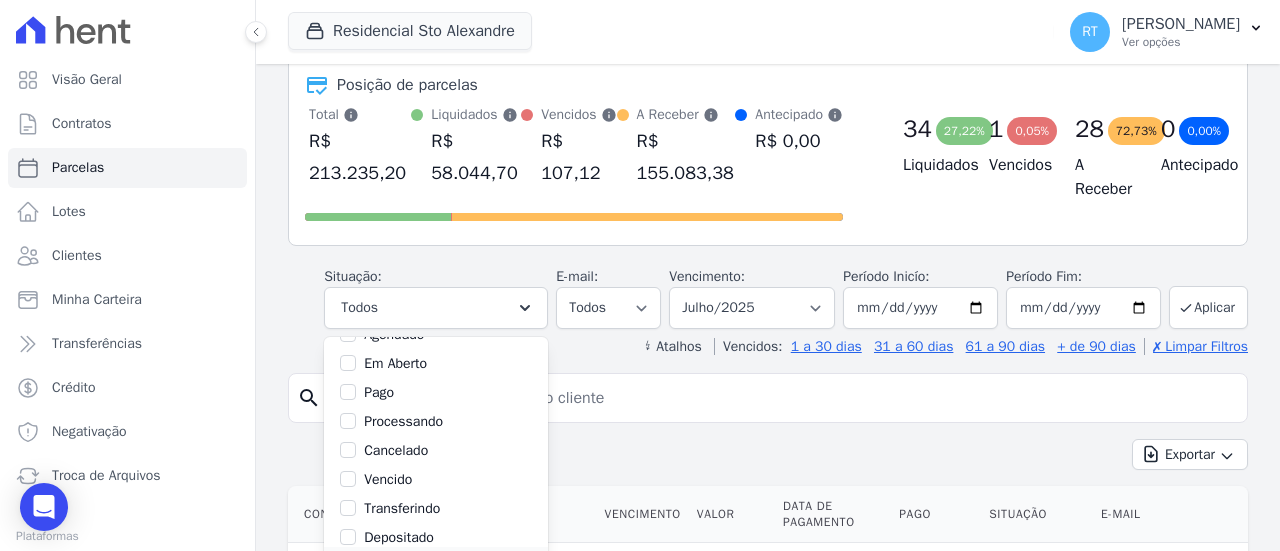 scroll, scrollTop: 80, scrollLeft: 0, axis: vertical 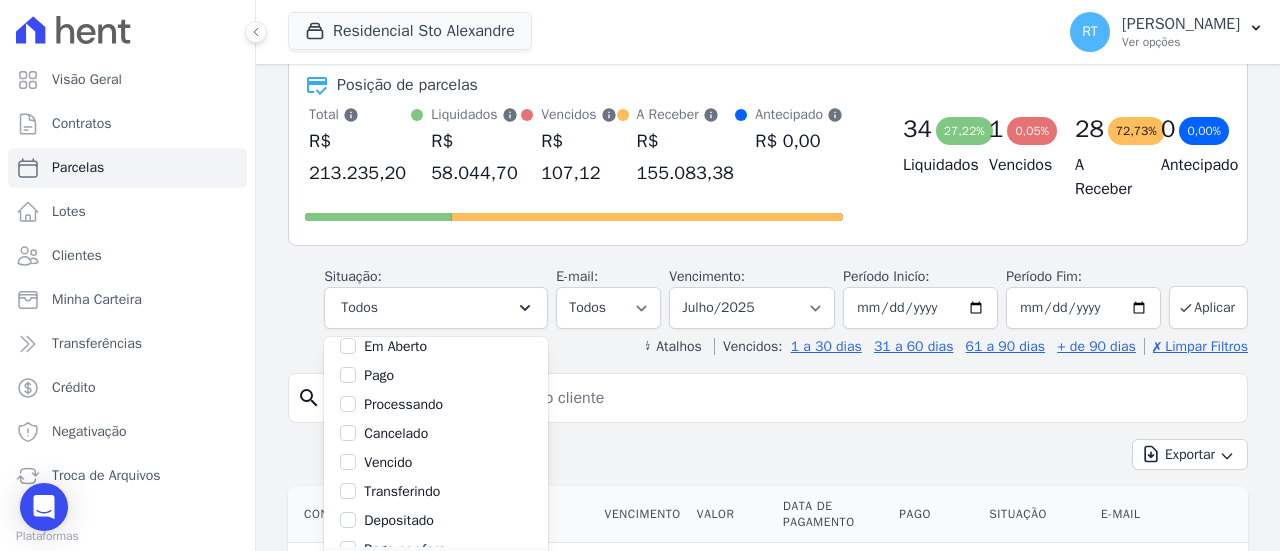 click on "Vencido" at bounding box center [388, 462] 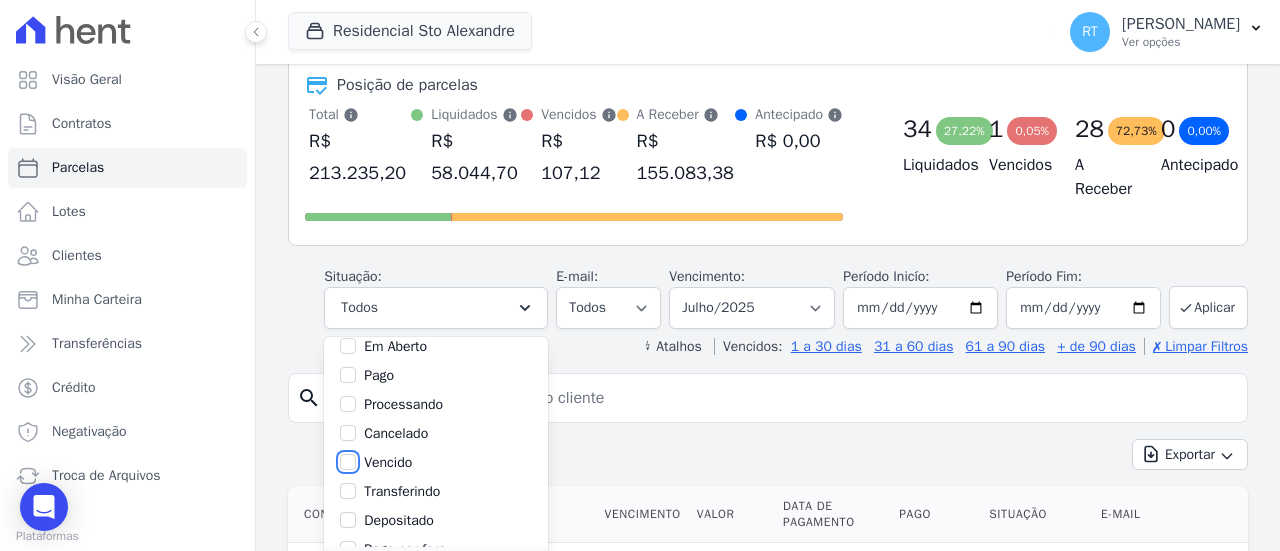 click on "Vencido" at bounding box center [348, 462] 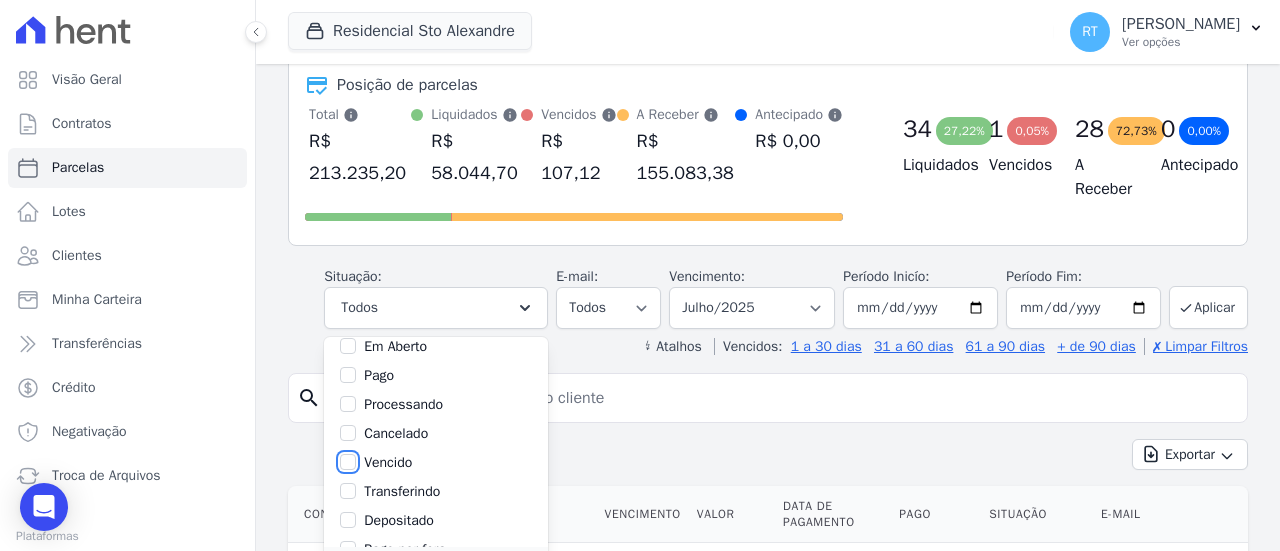 checkbox on "true" 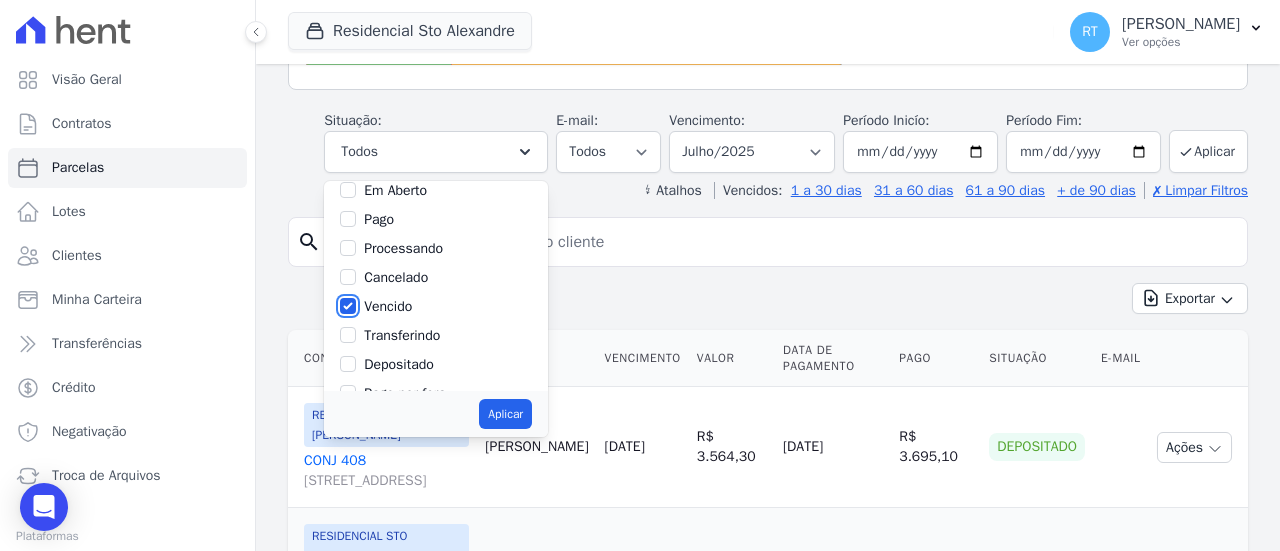 scroll, scrollTop: 300, scrollLeft: 0, axis: vertical 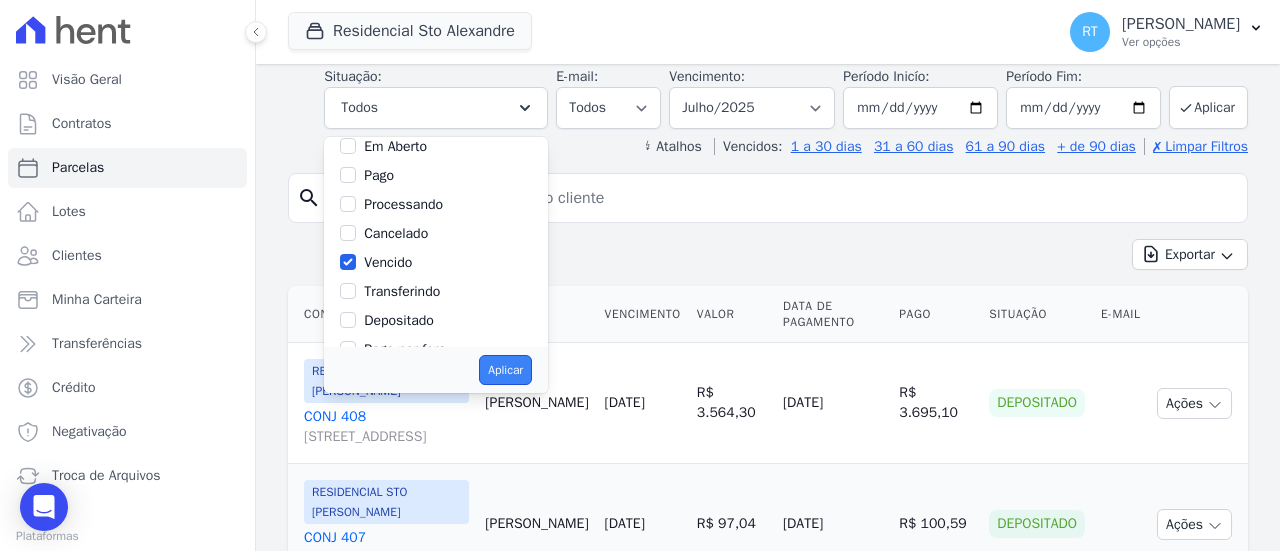 click on "Aplicar" at bounding box center [505, 370] 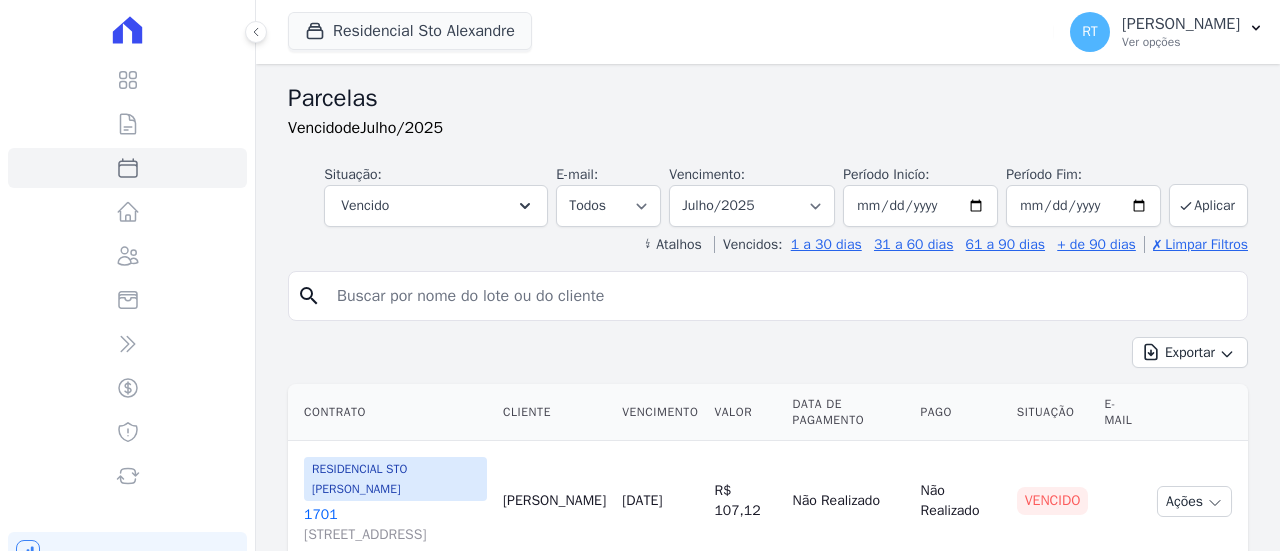 select 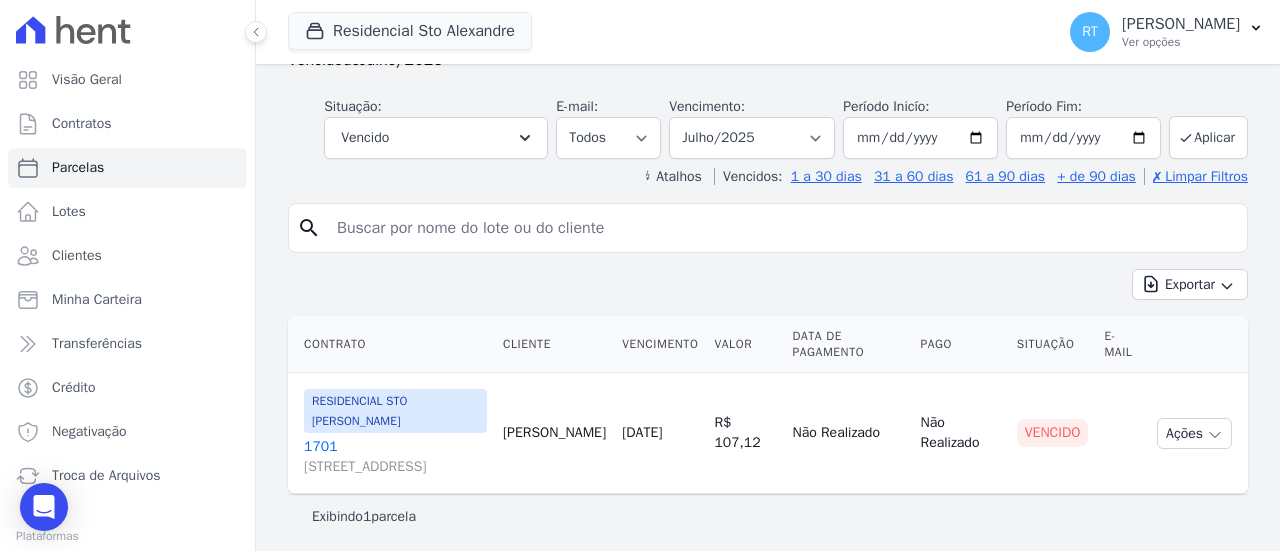 scroll, scrollTop: 0, scrollLeft: 0, axis: both 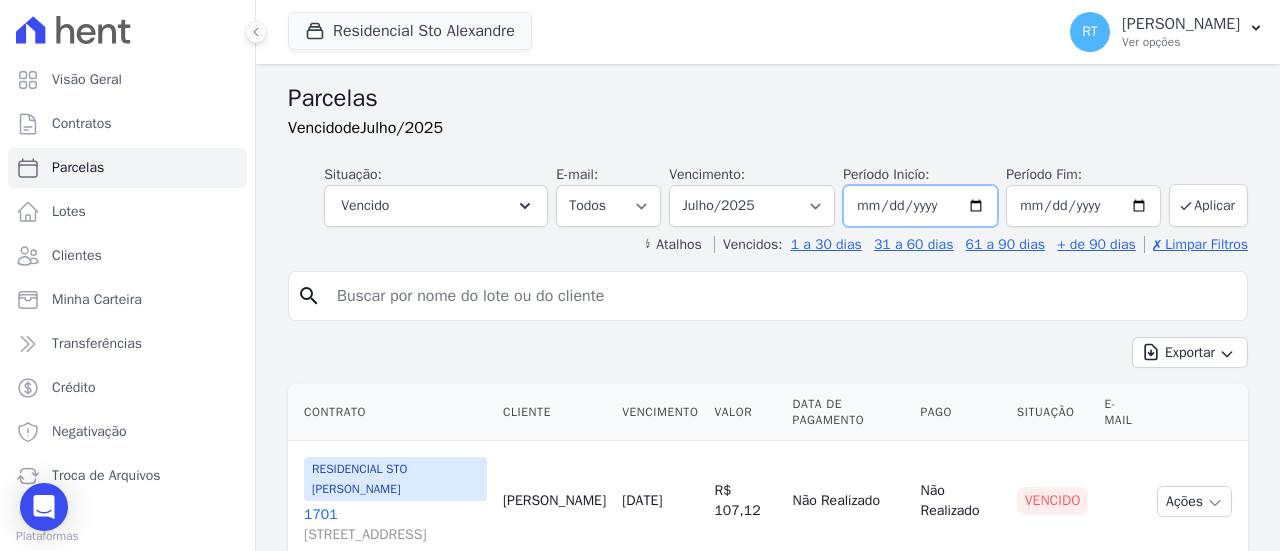 click on "2025-07-01" at bounding box center [920, 206] 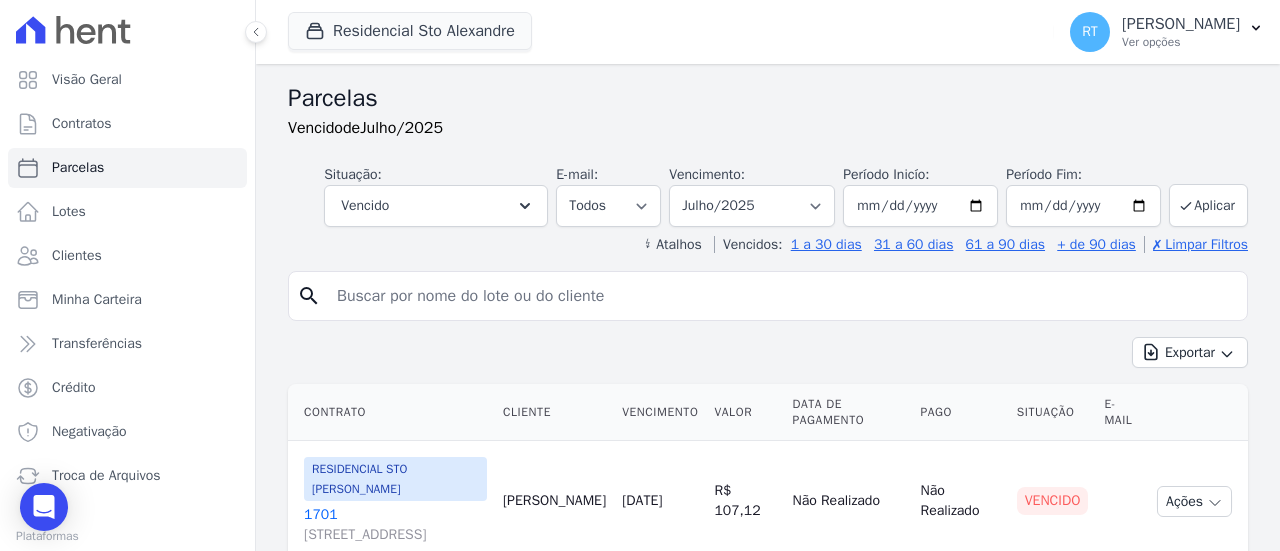 click on "Parcelas" at bounding box center (768, 98) 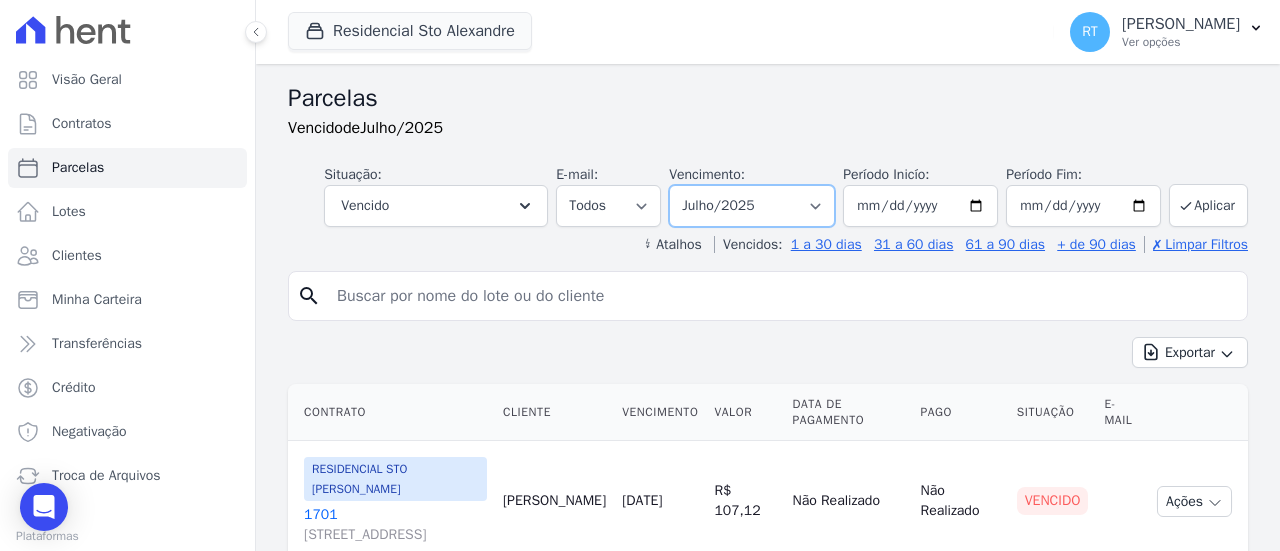 click on "Filtrar por período
────────
Todos os meses
Março/2020
Abril/2020
Maio/2020
Junho/2020
Julho/2020
Agosto/2020
Setembro/2020
Outubro/2020
Novembro/2020
Dezembro/2020
Janeiro/2021
Fevereiro/2021
Março/2021
Abril/2021
Maio/2021
Junho/2021
Julho/2021
Agosto/2021
Setembro/2021
Outubro/2021
Novembro/2021
Dezembro/2021
Janeiro/2022
Fevereiro/2022
Março/2022
Abril/2022
Maio/2022
Junho/2022
Julho/2022
Agosto/2022
Setembro/2022
Outubro/2022
Novembro/2022
Dezembro/2022
Janeiro/2023
Fevereiro/2023
Março/2023
Abril/2023
Maio/2023
Junho/2023
Julho/2023
Agosto/2023
Setembro/2023
Outubro/2023
Novembro/2023
Dezembro/2023
Janeiro/2024
Fevereiro/2024
Março/2024
Abril/2024
Maio/2024
Junho/2024
Julho/2024
Agosto/2024
Setembro/2024
Outubro/2024
Novembro/2024
Dezembro/2024
Janeiro/2025
Fevereiro/2025
Março/2025
Abril/2025
Maio/2025
Junho/2025
Julho/2025" at bounding box center [752, 206] 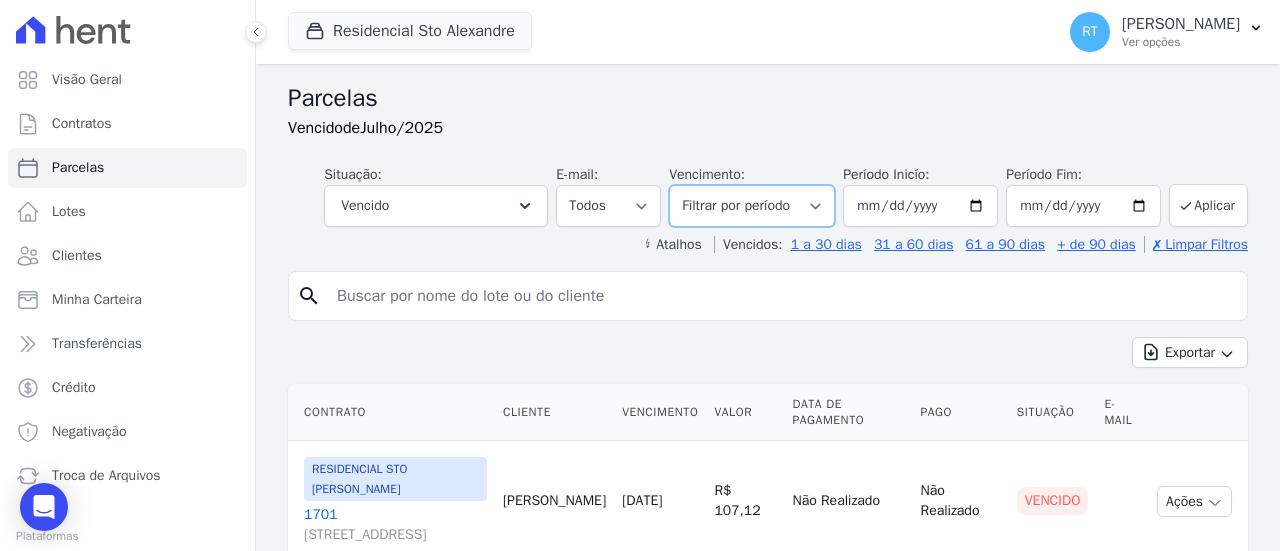 click on "Filtrar por período
────────
Todos os meses
Março/2020
Abril/2020
Maio/2020
Junho/2020
Julho/2020
Agosto/2020
Setembro/2020
Outubro/2020
Novembro/2020
Dezembro/2020
Janeiro/2021
Fevereiro/2021
Março/2021
Abril/2021
Maio/2021
Junho/2021
Julho/2021
Agosto/2021
Setembro/2021
Outubro/2021
Novembro/2021
Dezembro/2021
Janeiro/2022
Fevereiro/2022
Março/2022
Abril/2022
Maio/2022
Junho/2022
Julho/2022
Agosto/2022
Setembro/2022
Outubro/2022
Novembro/2022
Dezembro/2022
Janeiro/2023
Fevereiro/2023
Março/2023
Abril/2023
Maio/2023
Junho/2023
Julho/2023
Agosto/2023
Setembro/2023
Outubro/2023
Novembro/2023
Dezembro/2023
Janeiro/2024
Fevereiro/2024
Março/2024
Abril/2024
Maio/2024
Junho/2024
Julho/2024
Agosto/2024
Setembro/2024
Outubro/2024
Novembro/2024
Dezembro/2024
Janeiro/2025
Fevereiro/2025
Março/2025
Abril/2025
Maio/2025
Junho/2025
Julho/2025" at bounding box center [752, 206] 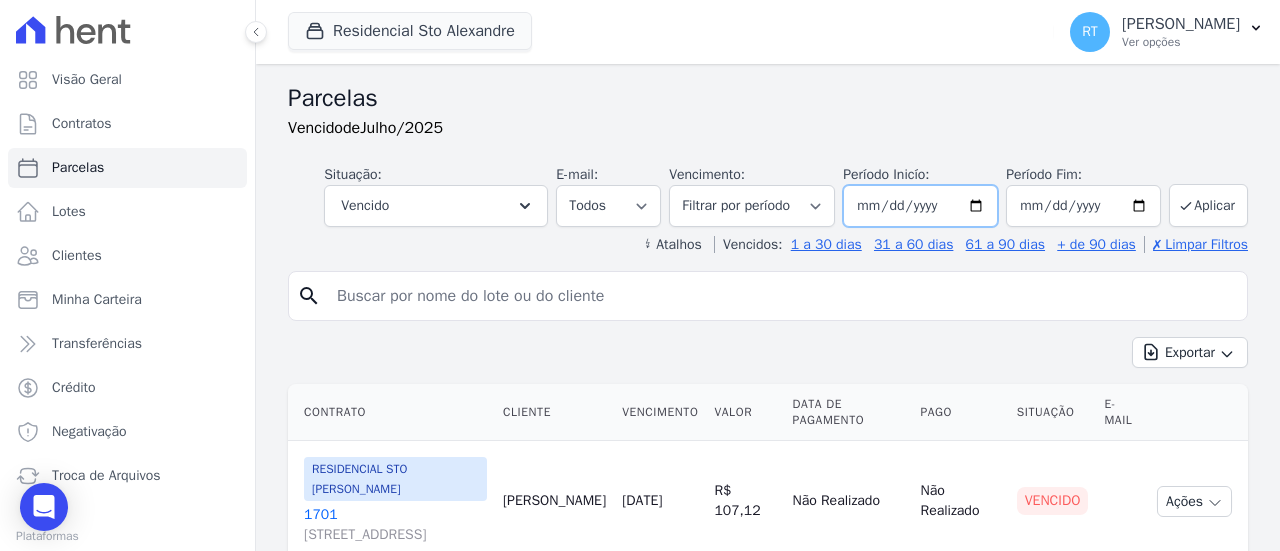click on "2025-07-01" at bounding box center (920, 206) 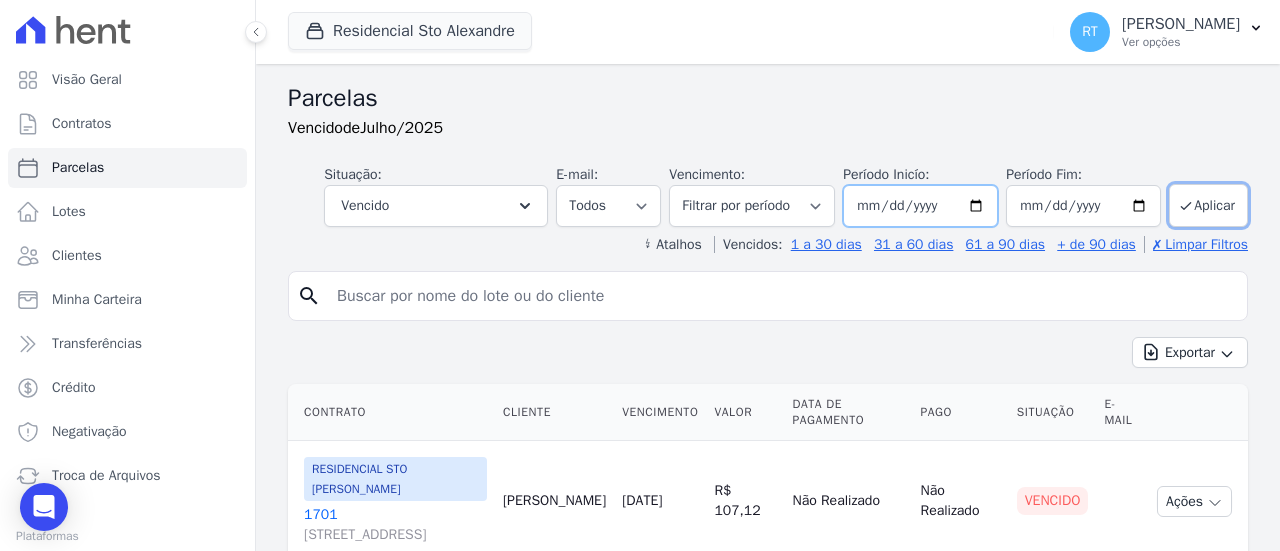 type on "2025-04-01" 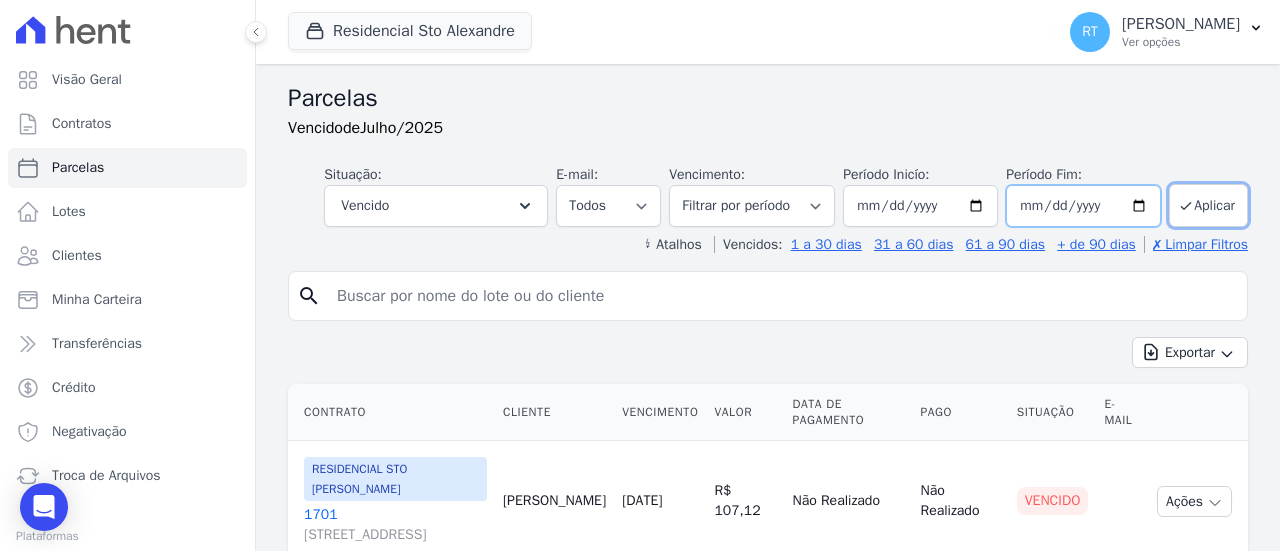 click on "2025-07-31" at bounding box center (1083, 206) 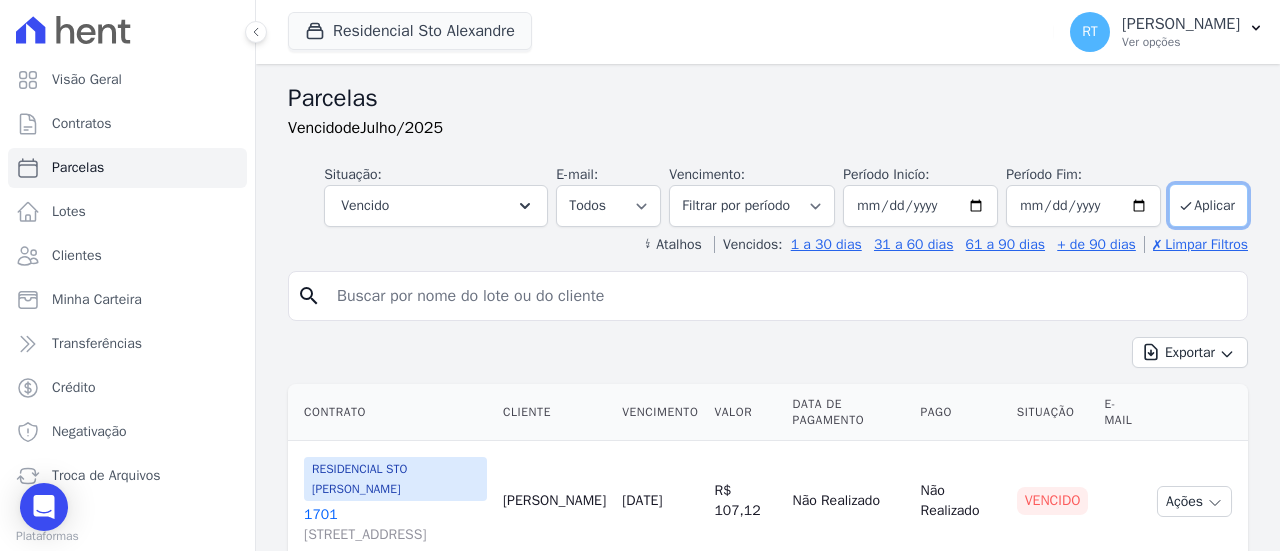 click on "Aplicar" at bounding box center (1208, 205) 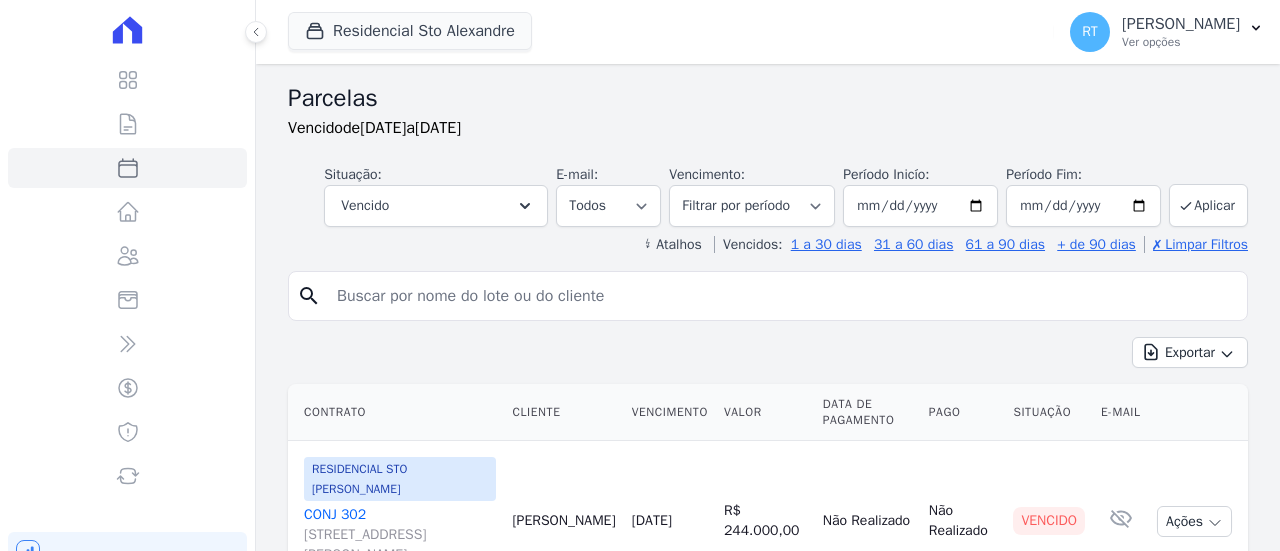 select 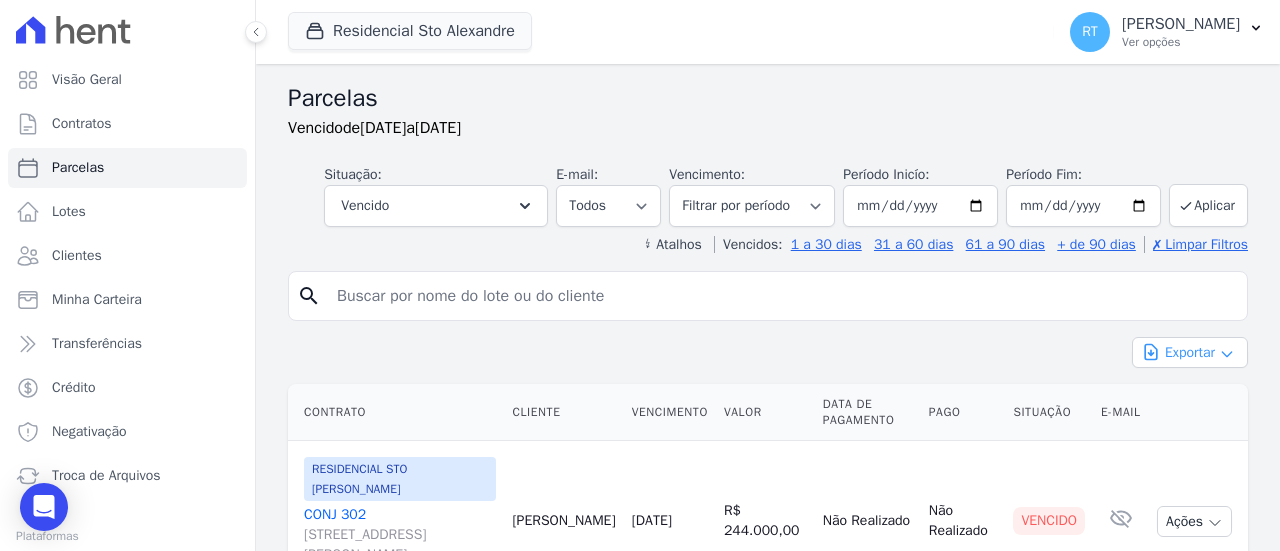 click on "Exportar" at bounding box center (1190, 352) 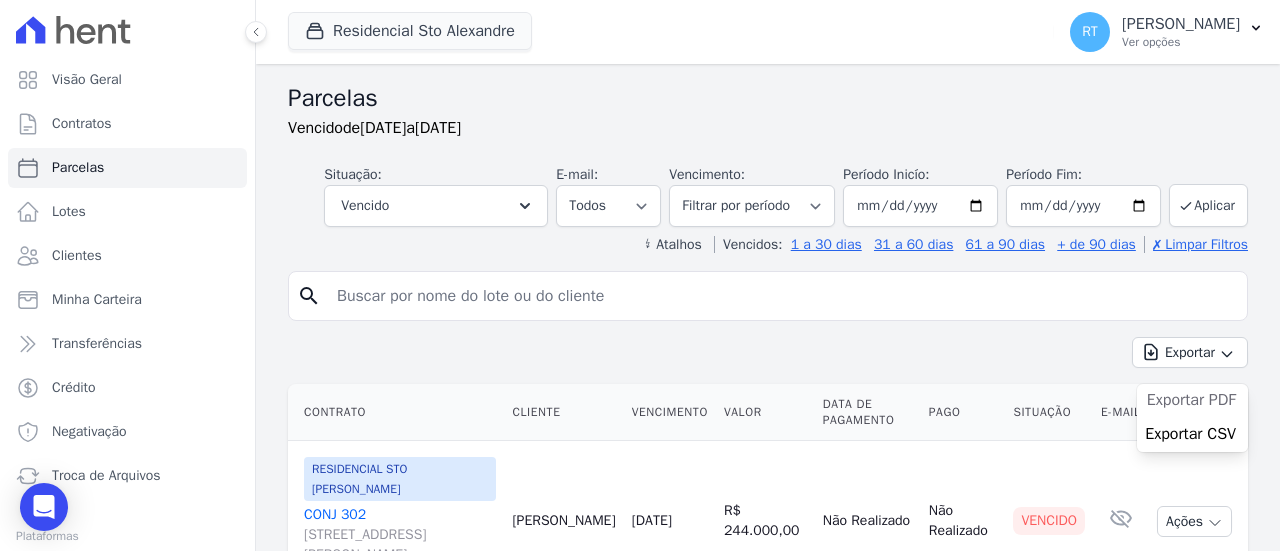 click on "Exportar PDF" at bounding box center [1191, 400] 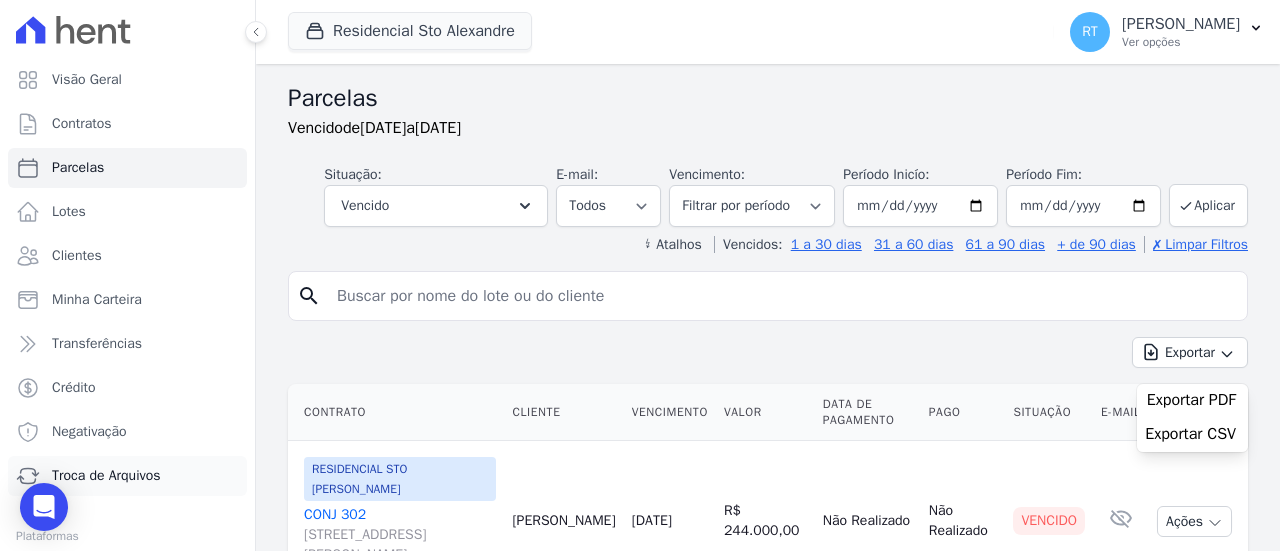 click on "Troca de Arquivos" at bounding box center (106, 476) 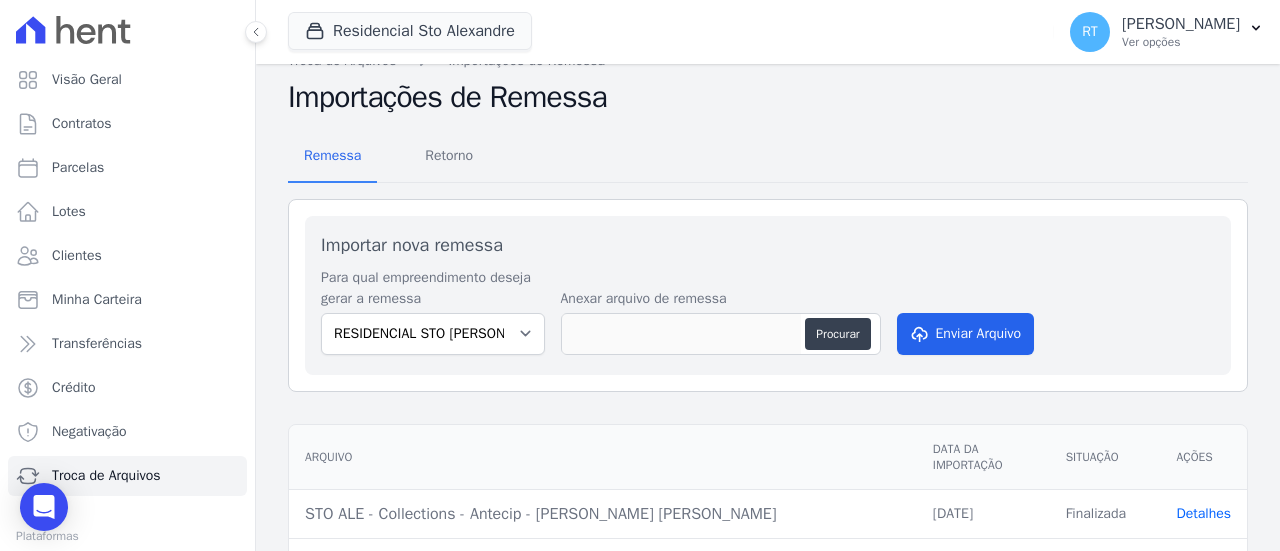 scroll, scrollTop: 0, scrollLeft: 0, axis: both 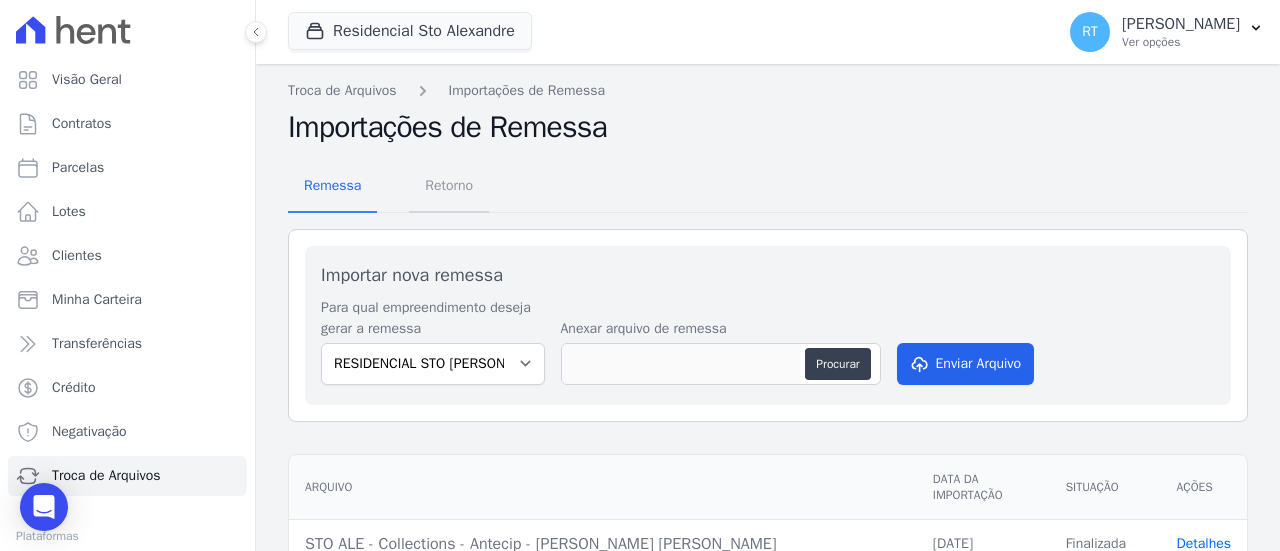click on "Retorno" at bounding box center [449, 185] 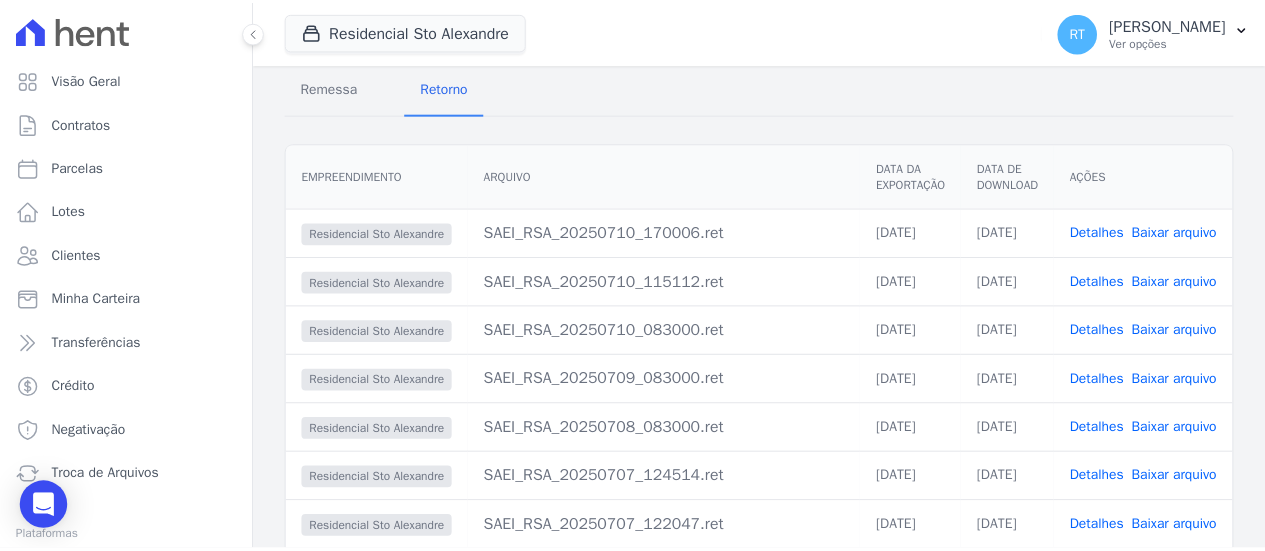 scroll, scrollTop: 0, scrollLeft: 0, axis: both 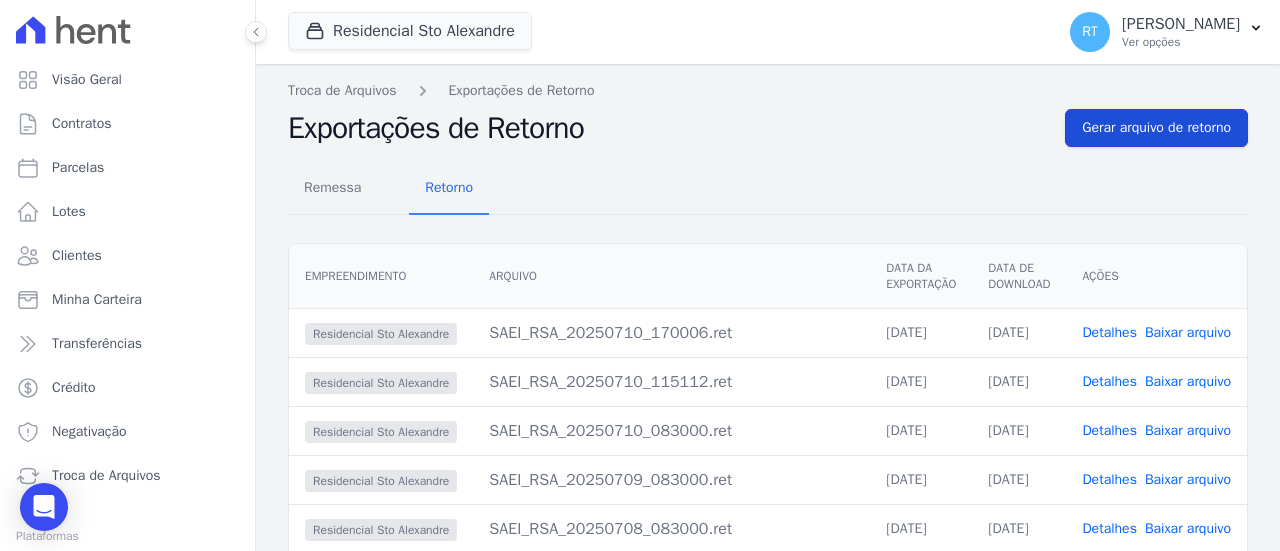 click on "Gerar arquivo de retorno" at bounding box center (1156, 128) 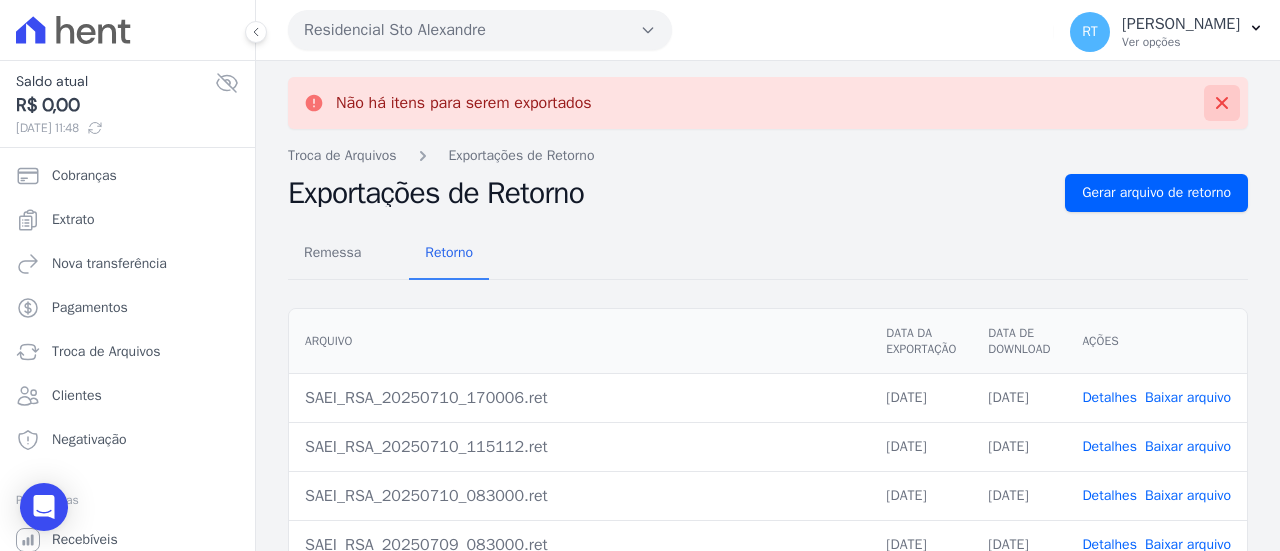 click 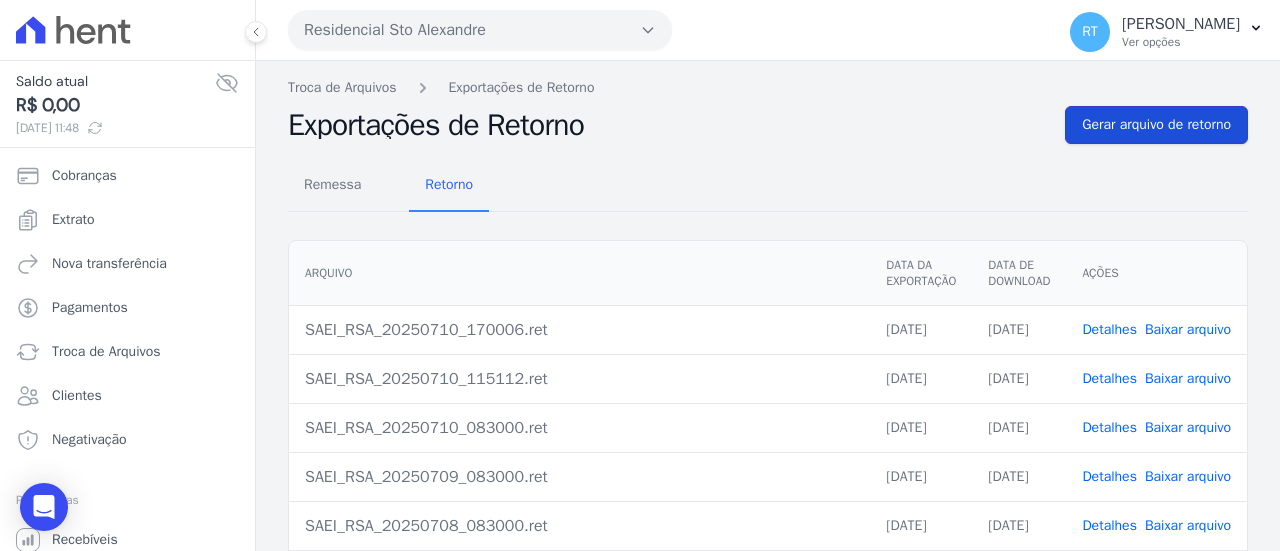 click on "Gerar arquivo de retorno" at bounding box center [1156, 125] 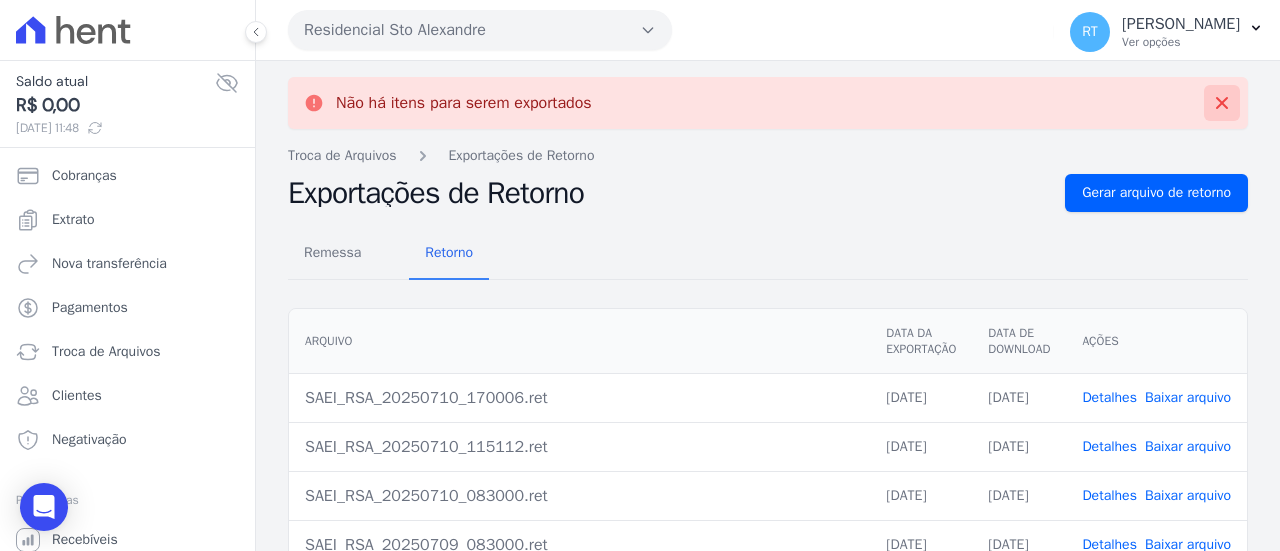 click 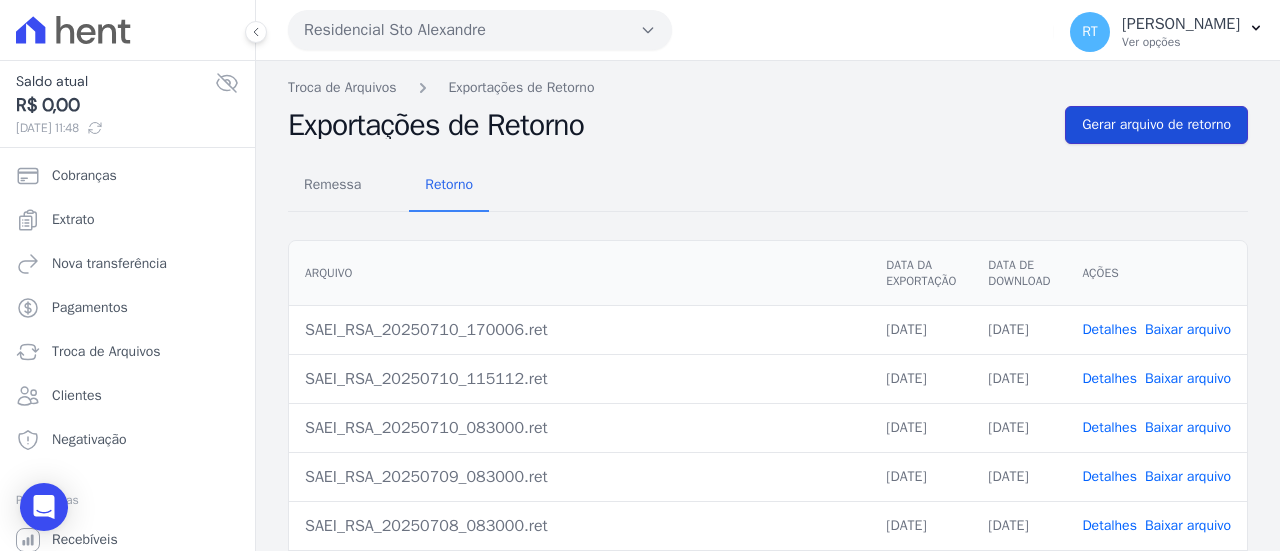 click on "Gerar arquivo de retorno" at bounding box center (1156, 125) 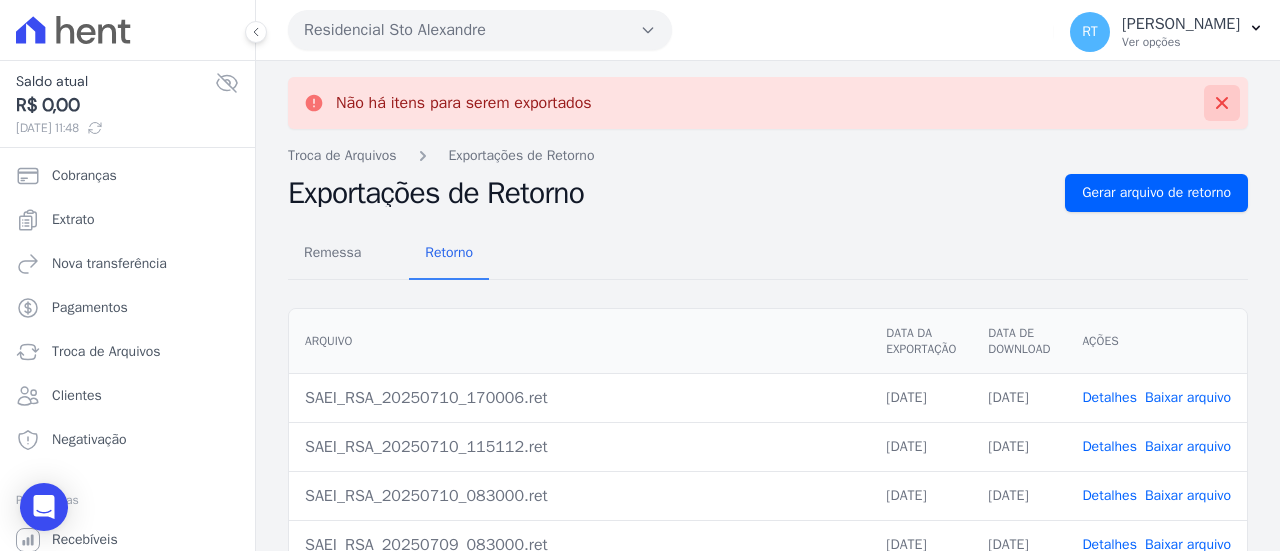 click 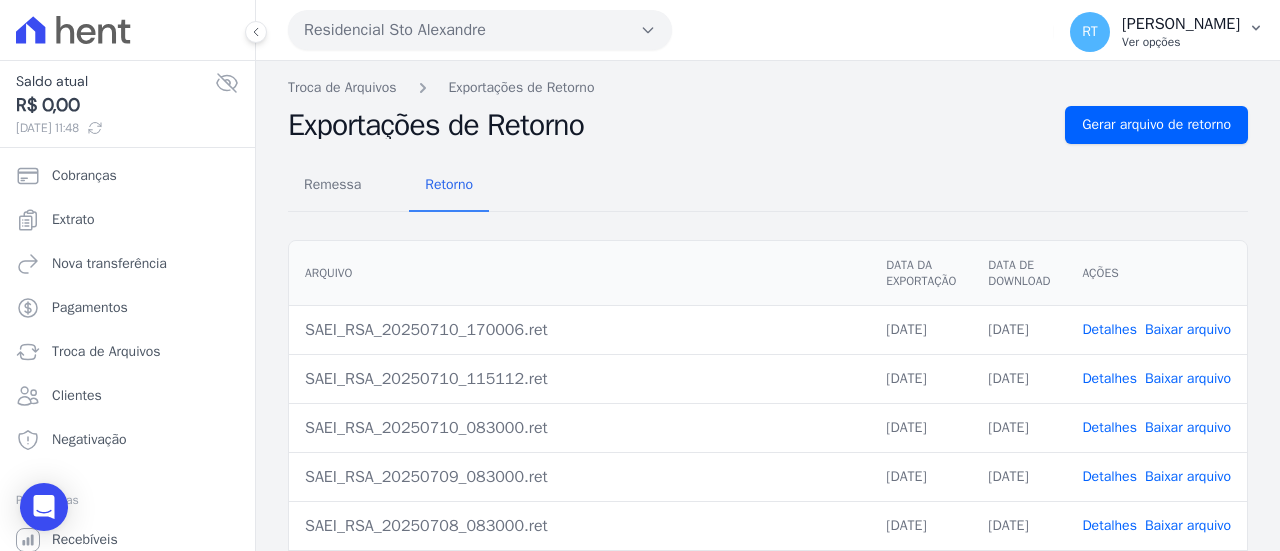 click on "Ver opções" at bounding box center (1181, 42) 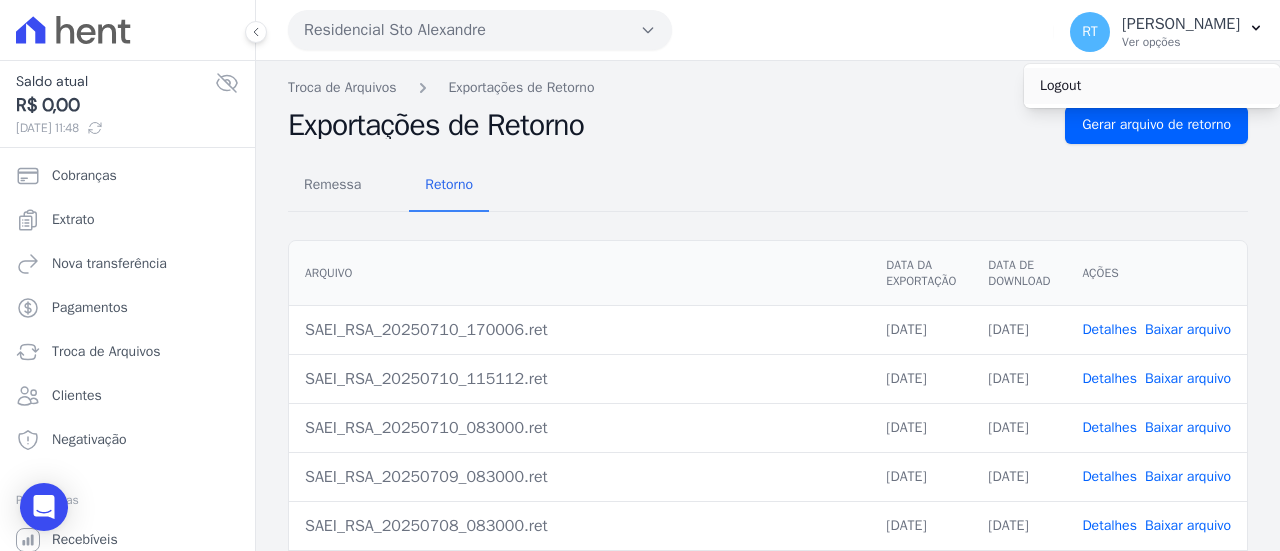 click on "Logout" at bounding box center (1152, 86) 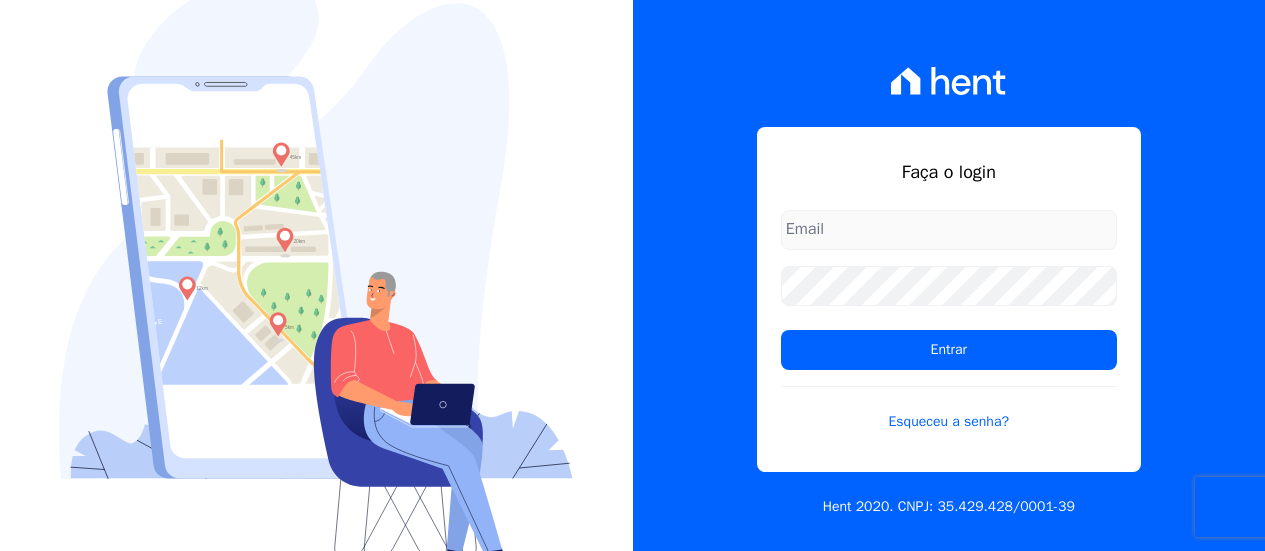 scroll, scrollTop: 0, scrollLeft: 0, axis: both 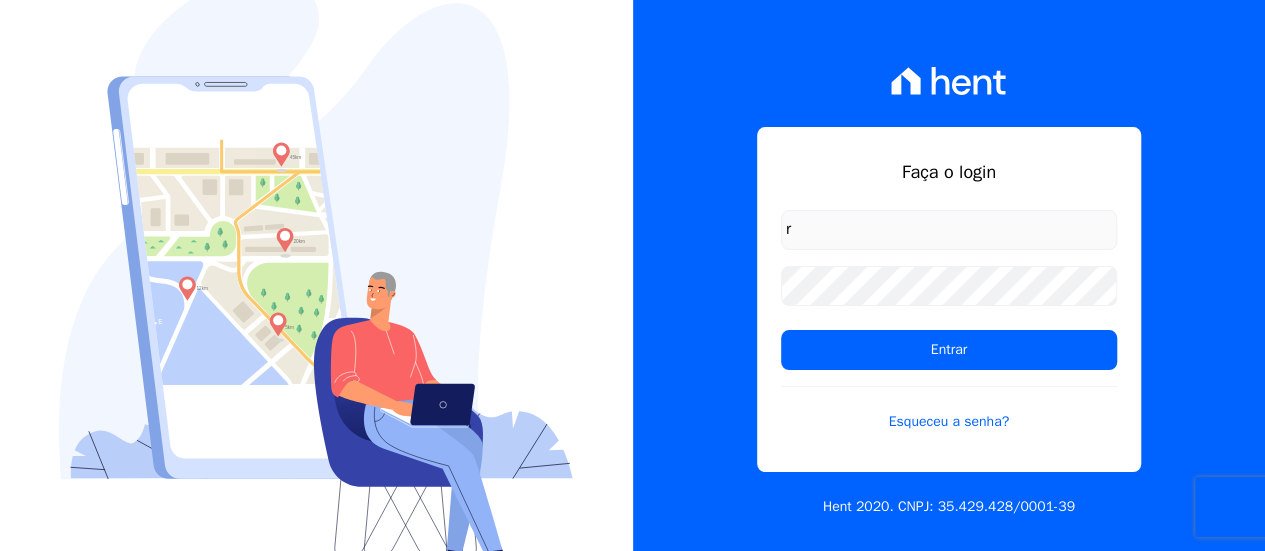 type on "[PERSON_NAME][EMAIL_ADDRESS][DOMAIN_NAME]" 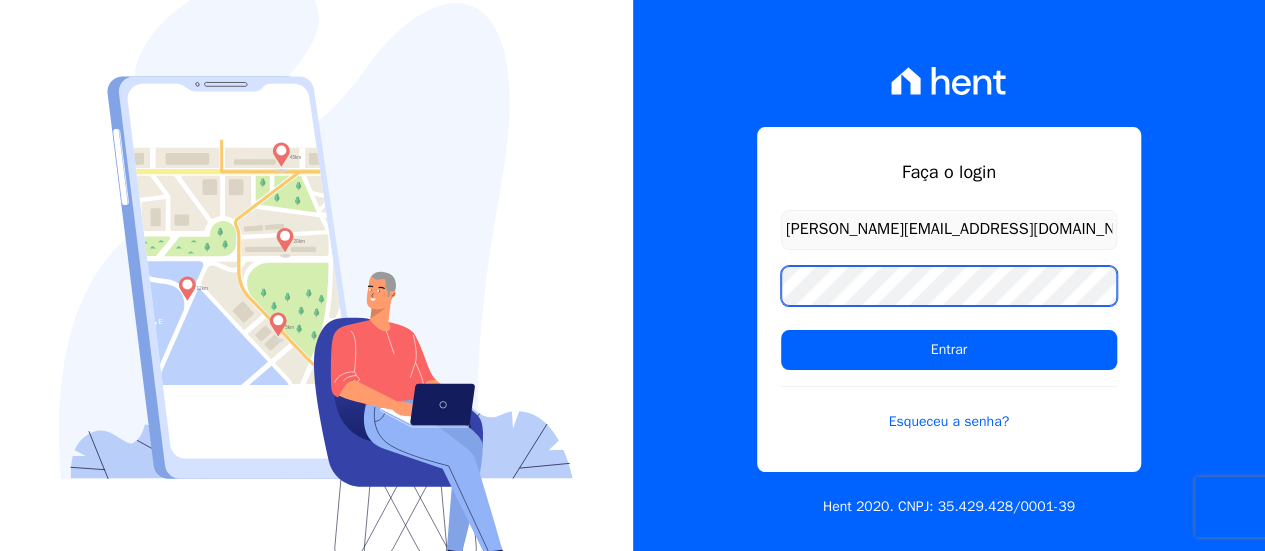 click on "Entrar" at bounding box center [949, 350] 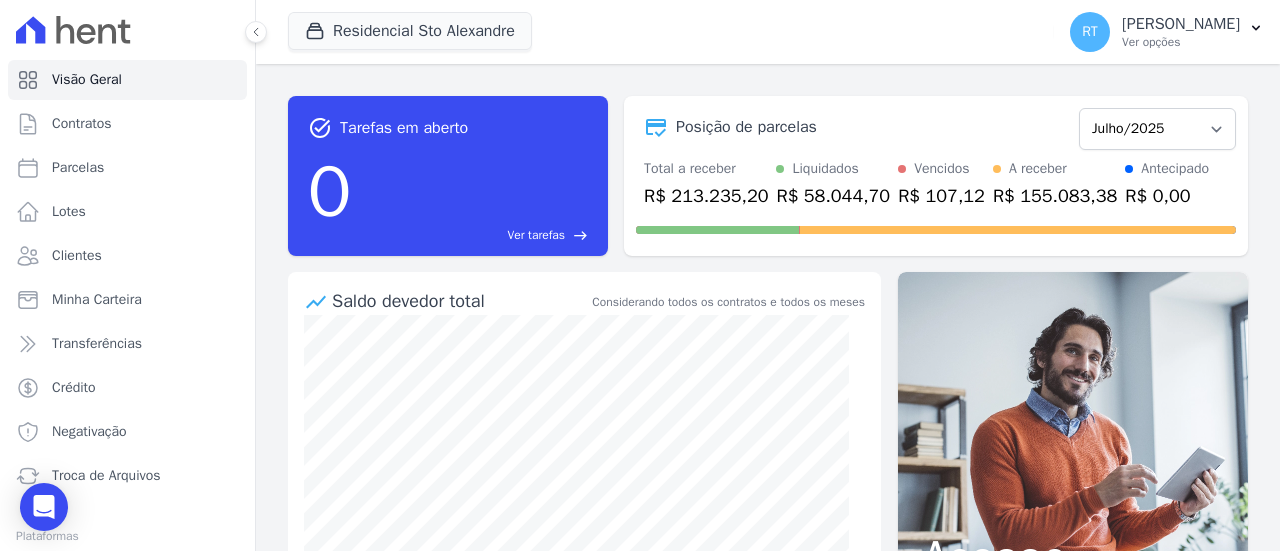 scroll, scrollTop: 0, scrollLeft: 0, axis: both 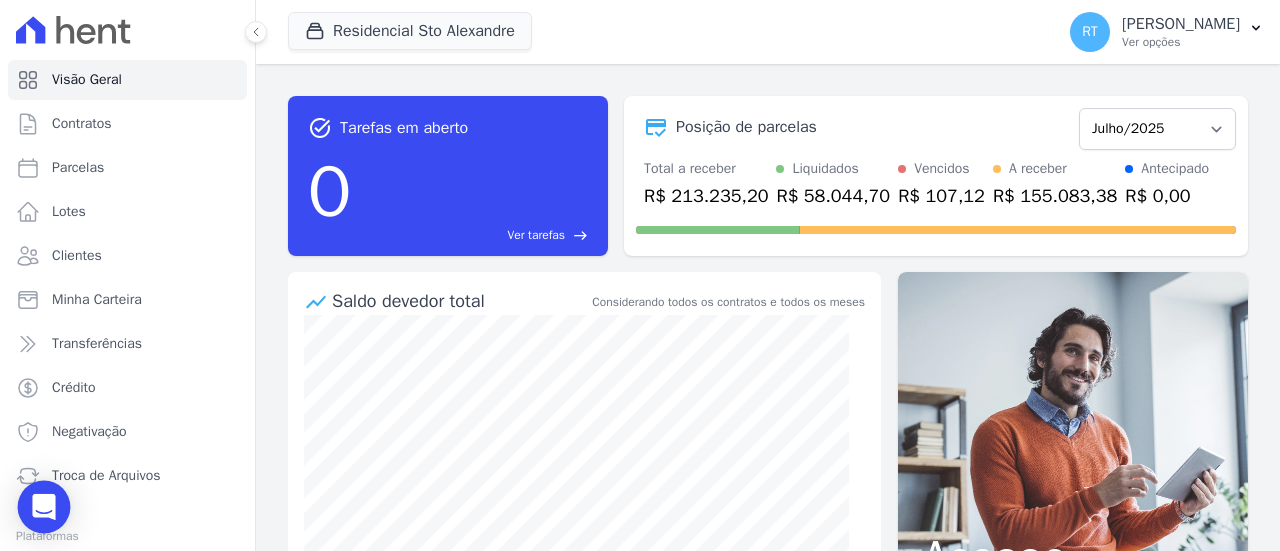 click 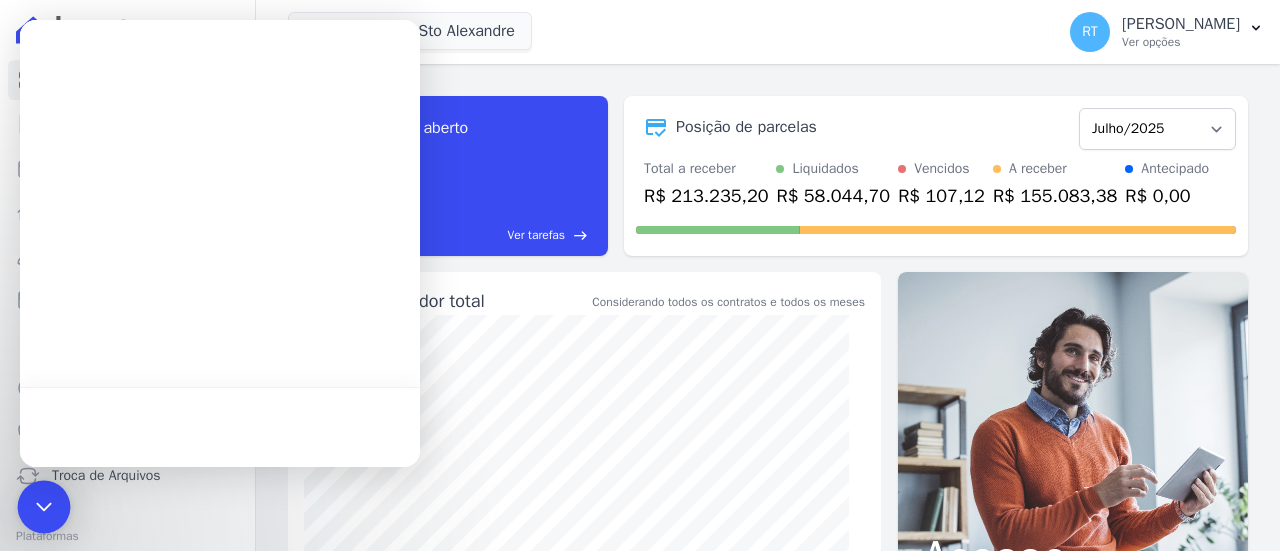 scroll, scrollTop: 0, scrollLeft: 0, axis: both 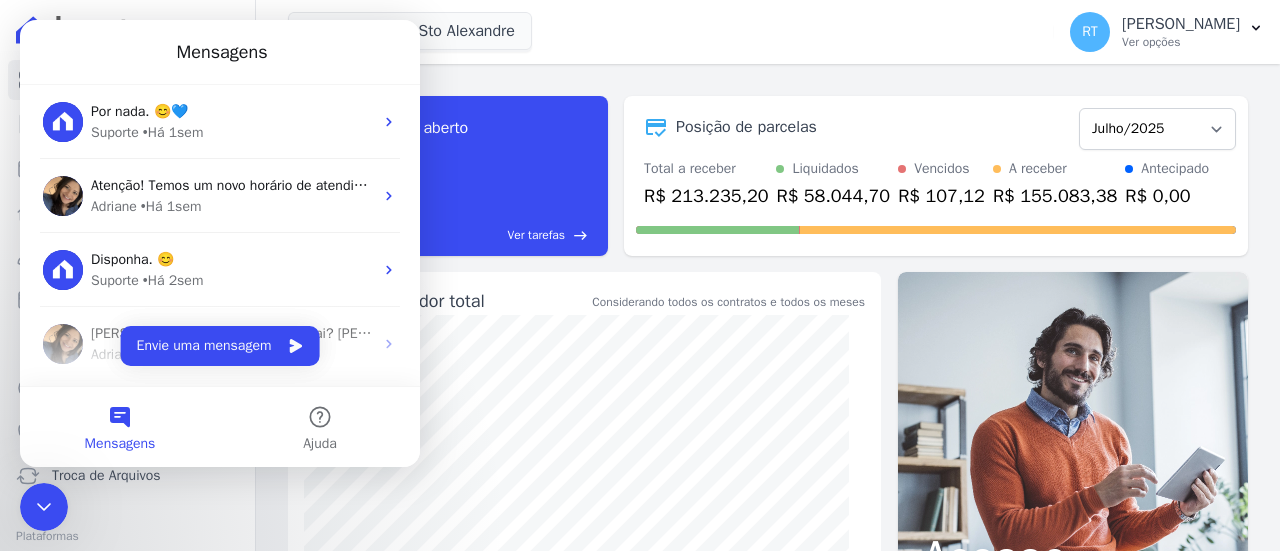 click on "task_alt
Tarefas em aberto
0
Ver tarefas
east
Posição de parcelas
Março/2020
Abril/2020
Maio/2020
Junho/2020
Julho/2020
Agosto/2020
Setembro/2020
Outubro/2020
Novembro/2020
Dezembro/2020
Janeiro/2021
Fevereiro/2021
Março/2021
Abril/2021
Maio/2021
Junho/2021
Julho/2021
Agosto/2021
Setembro/2021
Outubro/2021
Novembro/2021
Dezembro/2021
Janeiro/2022
Fevereiro/2022
Março/2022
Abril/2022
Maio/2022
Junho/2022
Julho/2022
Agosto/2022
Setembro/2022
Outubro/2022
Novembro/2022
Dezembro/2022
[GEOGRAPHIC_DATA]/2023
Fevereiro/2023
Março/2023
Abril/2023
Maio/2023
Junho/2023
Julho/2023
Agosto/2023
Setembro/2023
Outubro/2023
Novembro/2023
Dezembro/2023
[GEOGRAPHIC_DATA]/2024
Fevereiro/2024
Março/2024" at bounding box center [768, 176] 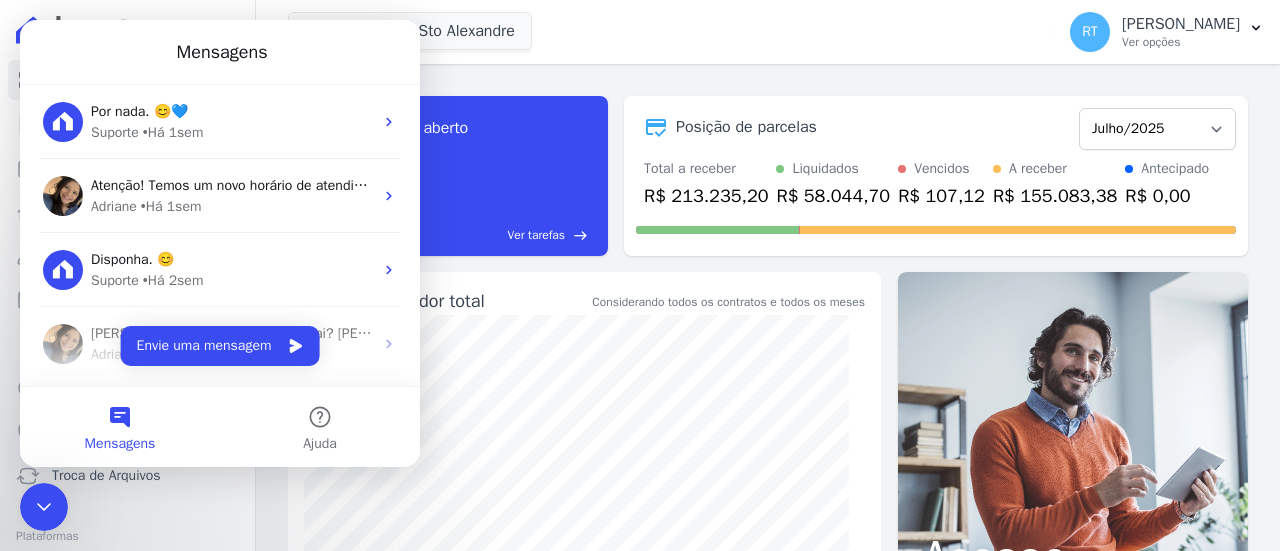 click on "Residencial Sto Alexandre
Você possui apenas um empreendimento
Aplicar" at bounding box center [667, 32] 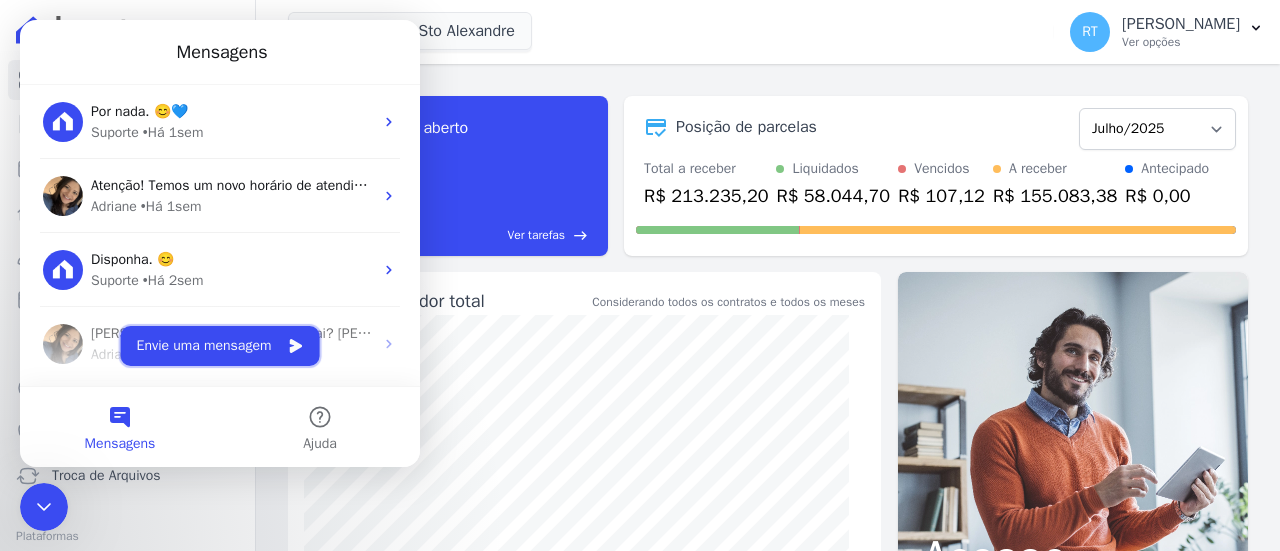 click on "Envie uma mensagem" at bounding box center (220, 346) 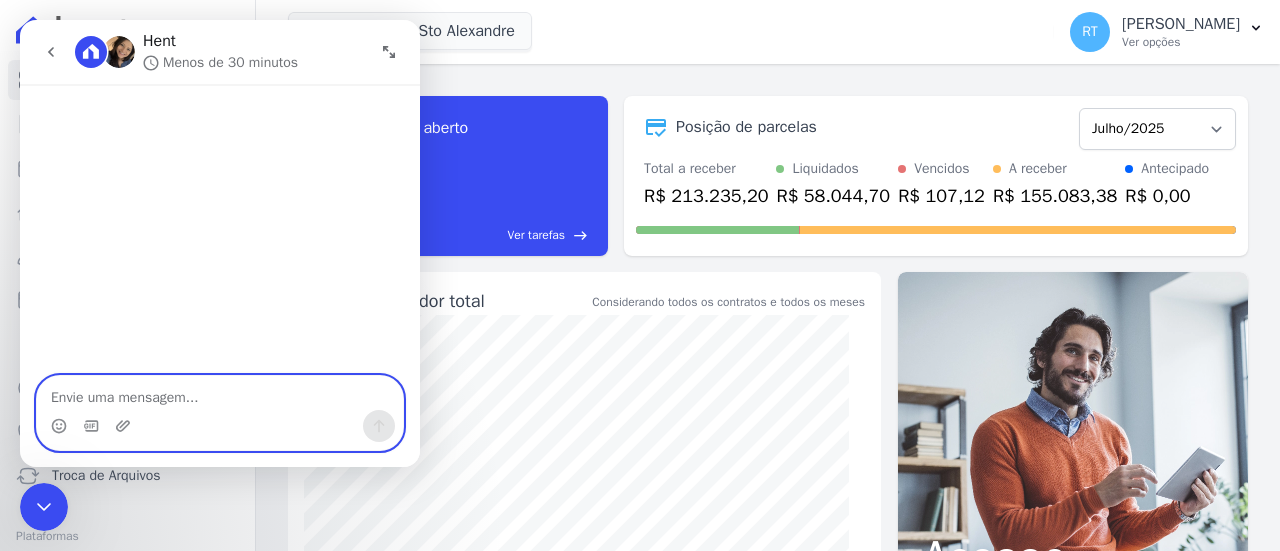 click at bounding box center (220, 393) 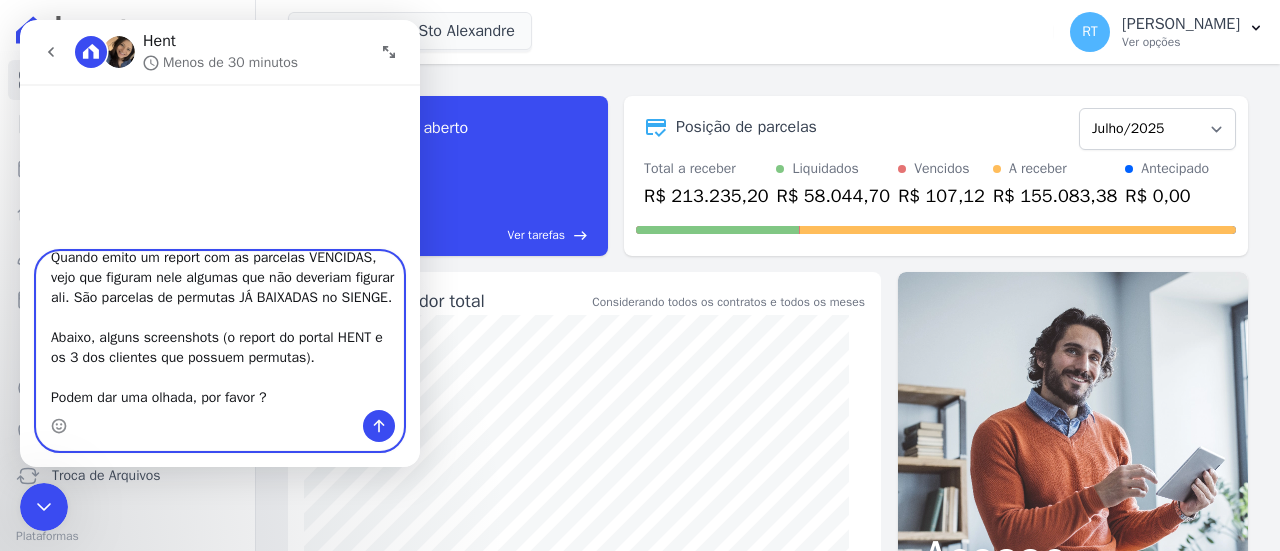 scroll, scrollTop: 113, scrollLeft: 0, axis: vertical 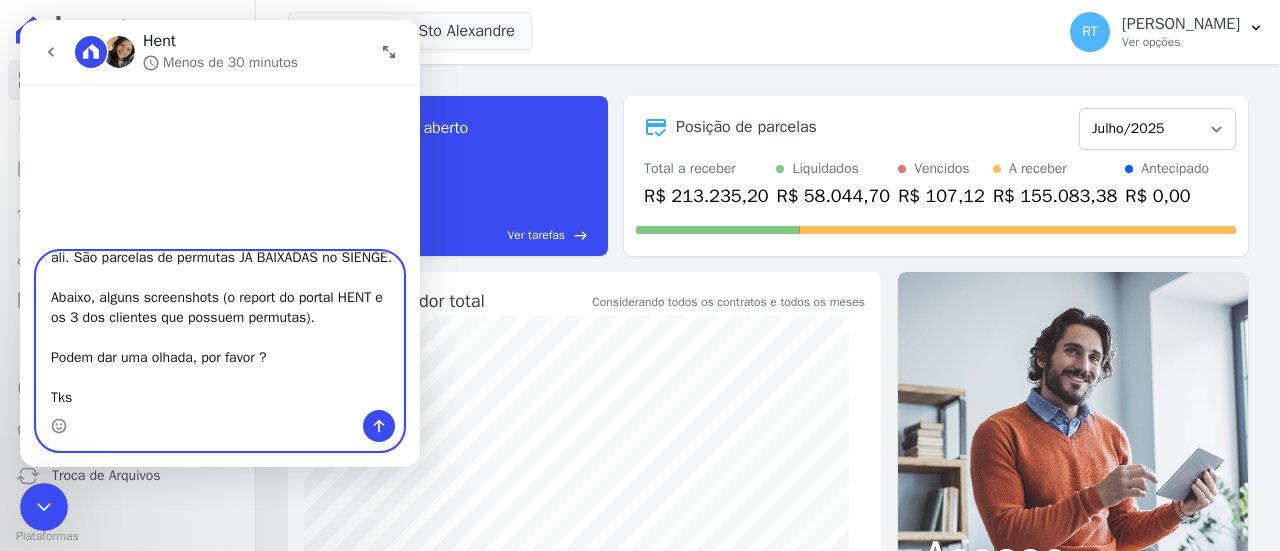 type on "Pessoal, boa tarde. Tudo bem ?
Quando emito um report com as parcelas VENCIDAS, vejo que figuram nele algumas que não deveriam figurar ali. São parcelas de permutas JÁ BAIXADAS no SIENGE.
Abaixo, alguns screenshots (o report do portal HENT e os 3 dos clientes que possuem permutas).
Podem dar uma olhada, por favor ?
Tks !" 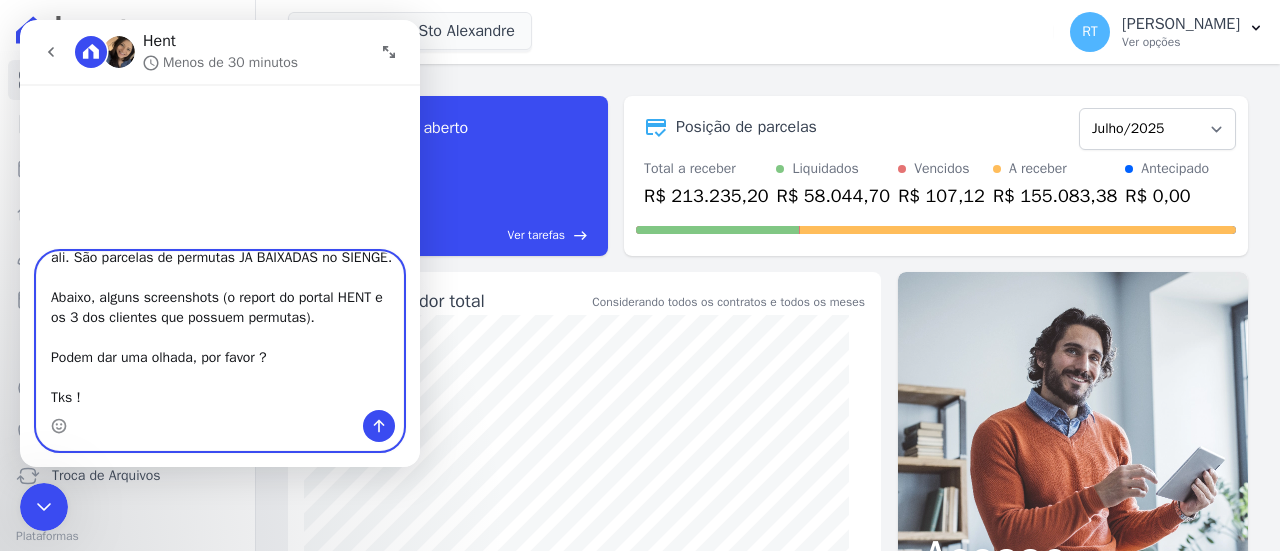 type 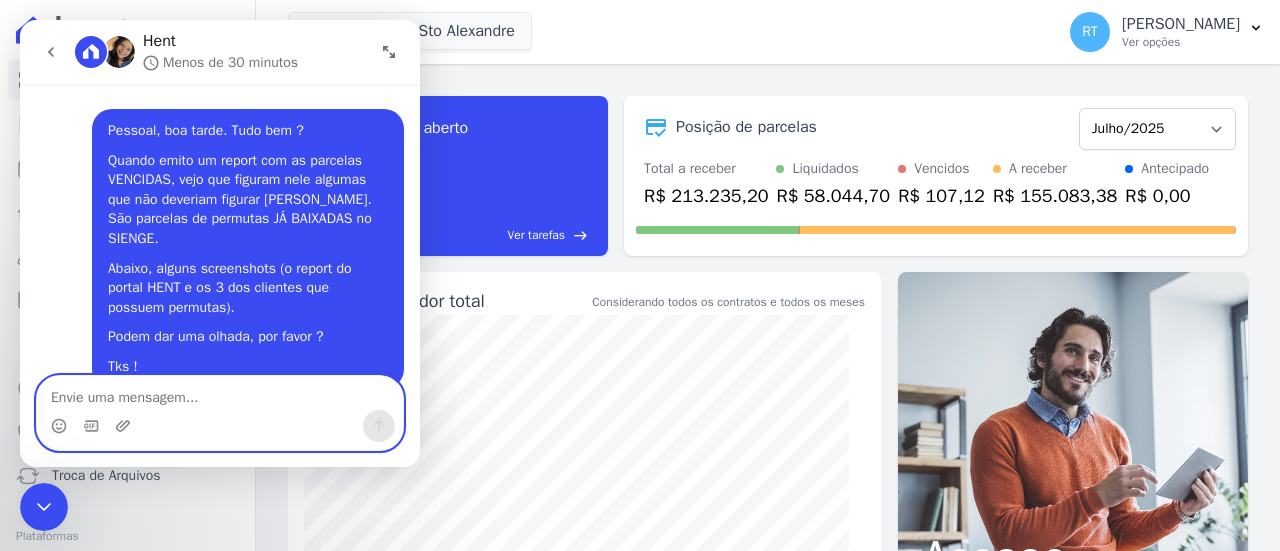 scroll, scrollTop: 0, scrollLeft: 0, axis: both 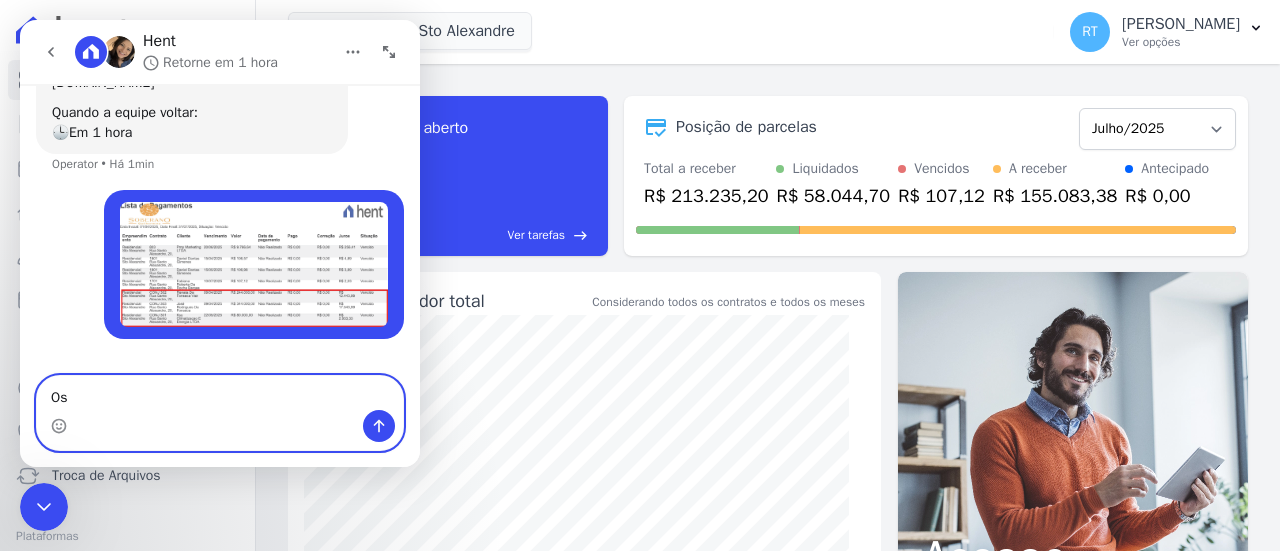 type on "O" 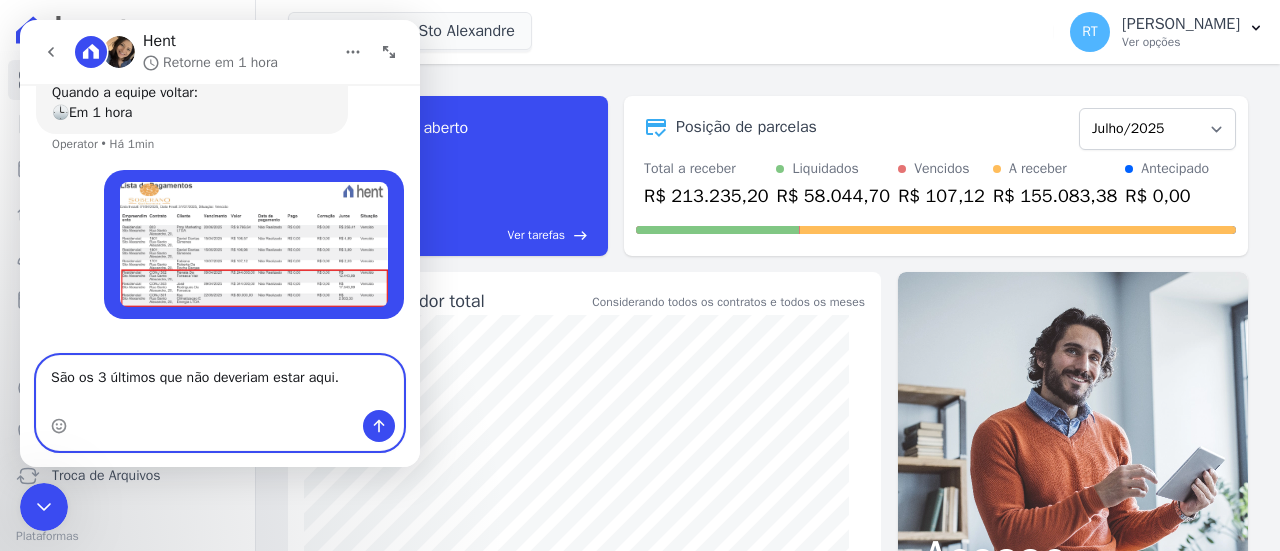 scroll, scrollTop: 402, scrollLeft: 0, axis: vertical 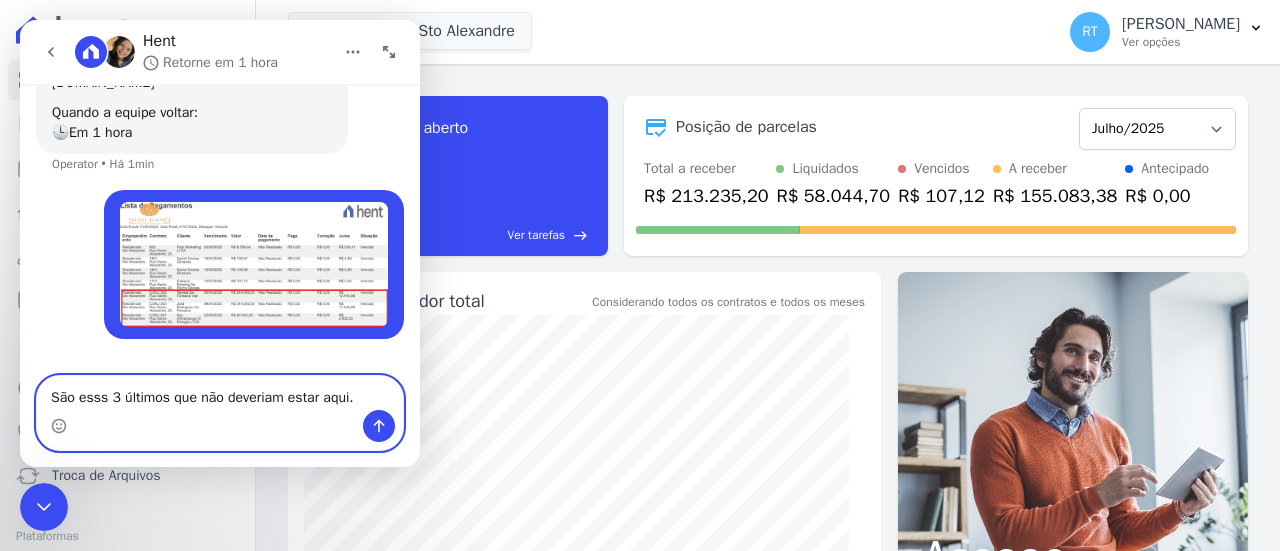 type on "São esses 3 últimos que não deveriam estar aqui." 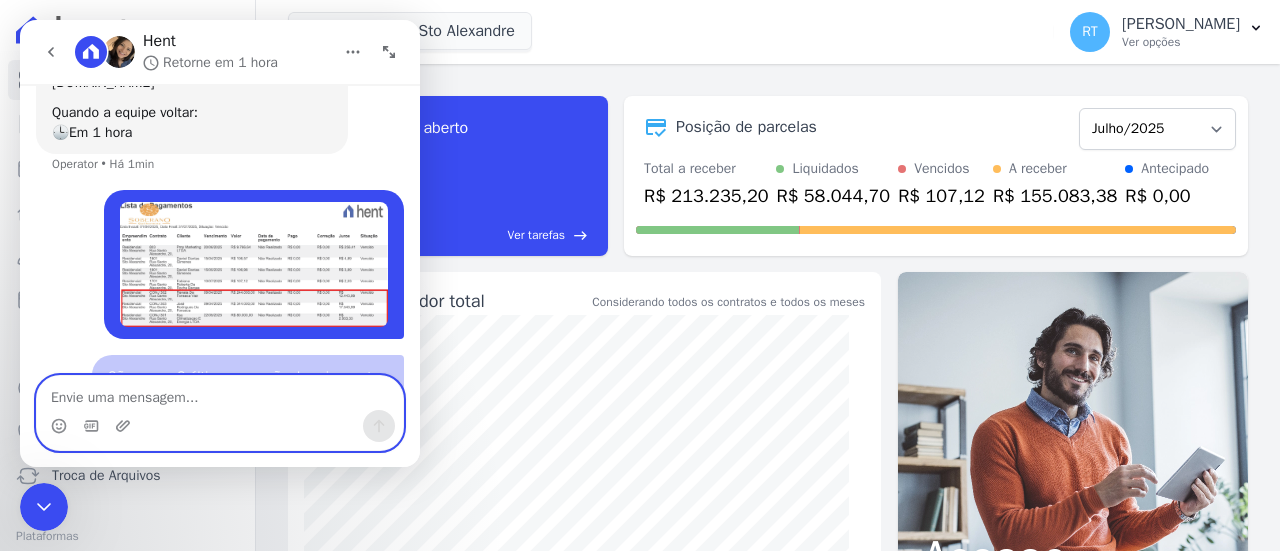 scroll, scrollTop: 468, scrollLeft: 0, axis: vertical 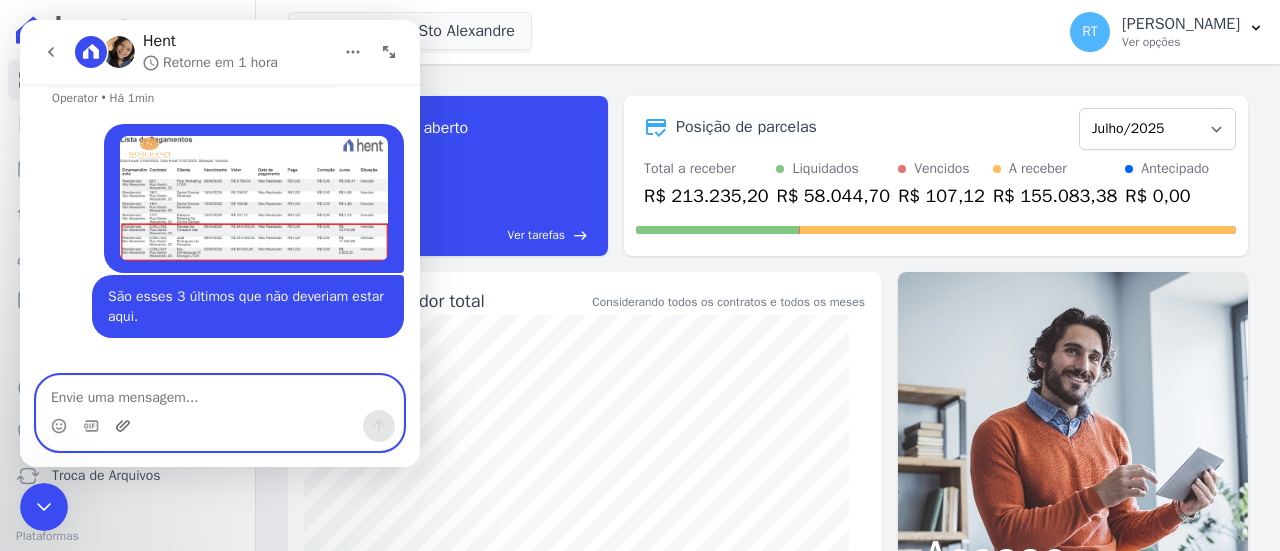 click 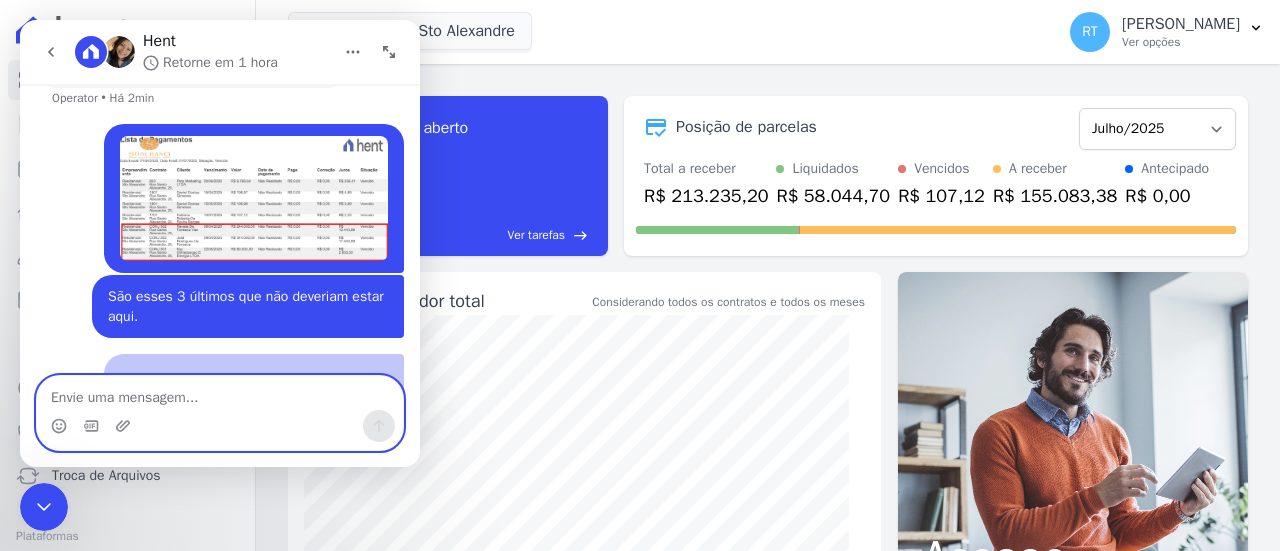 scroll, scrollTop: 626, scrollLeft: 0, axis: vertical 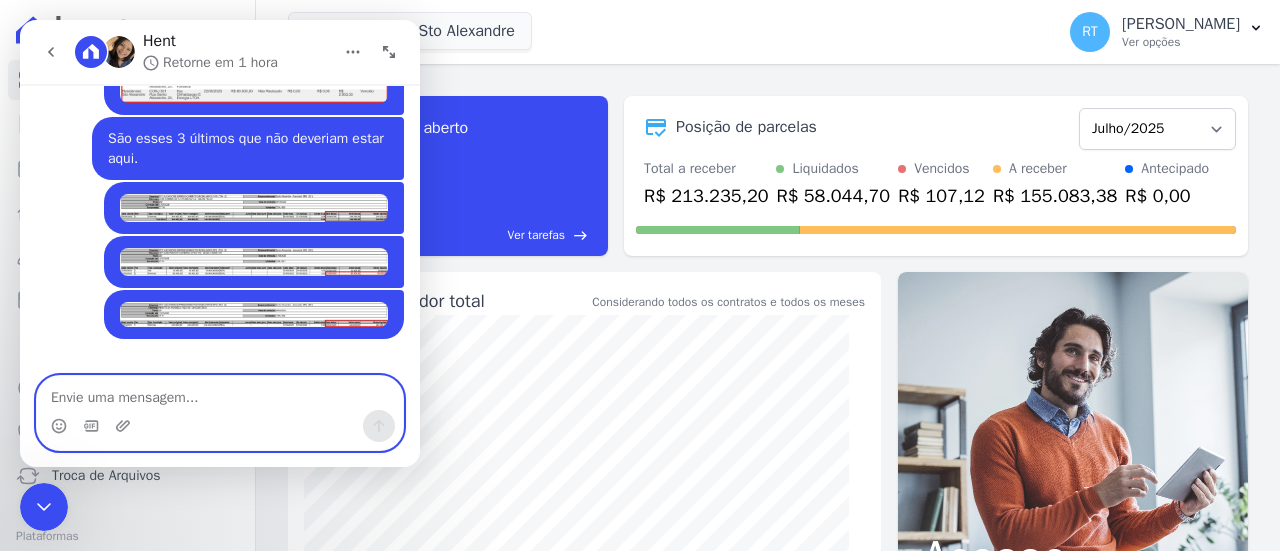 click at bounding box center [220, 393] 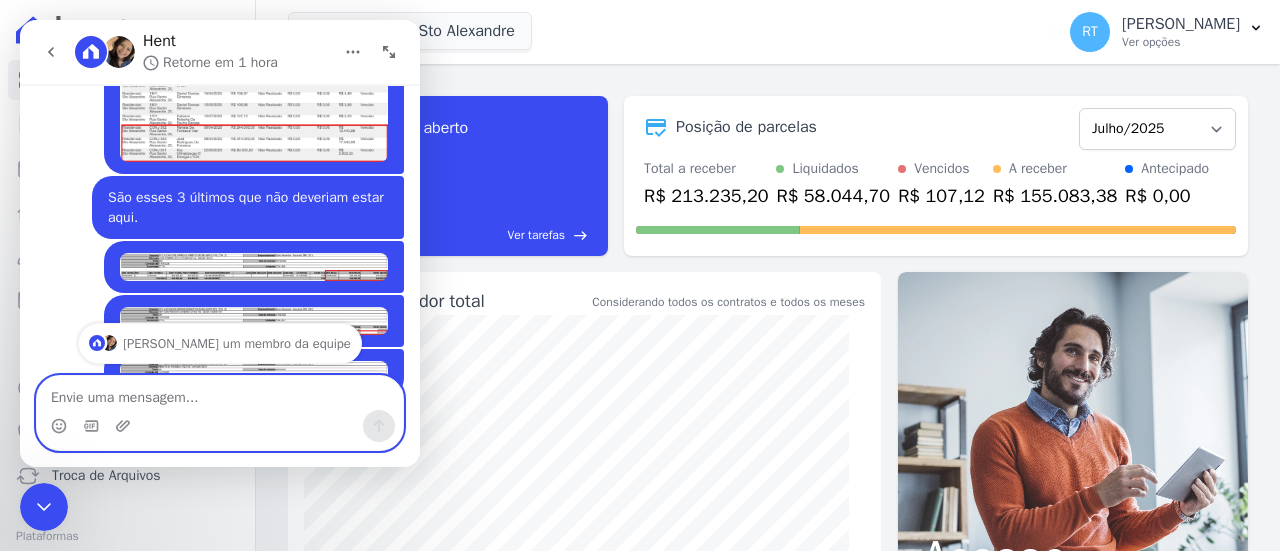 scroll, scrollTop: 626, scrollLeft: 0, axis: vertical 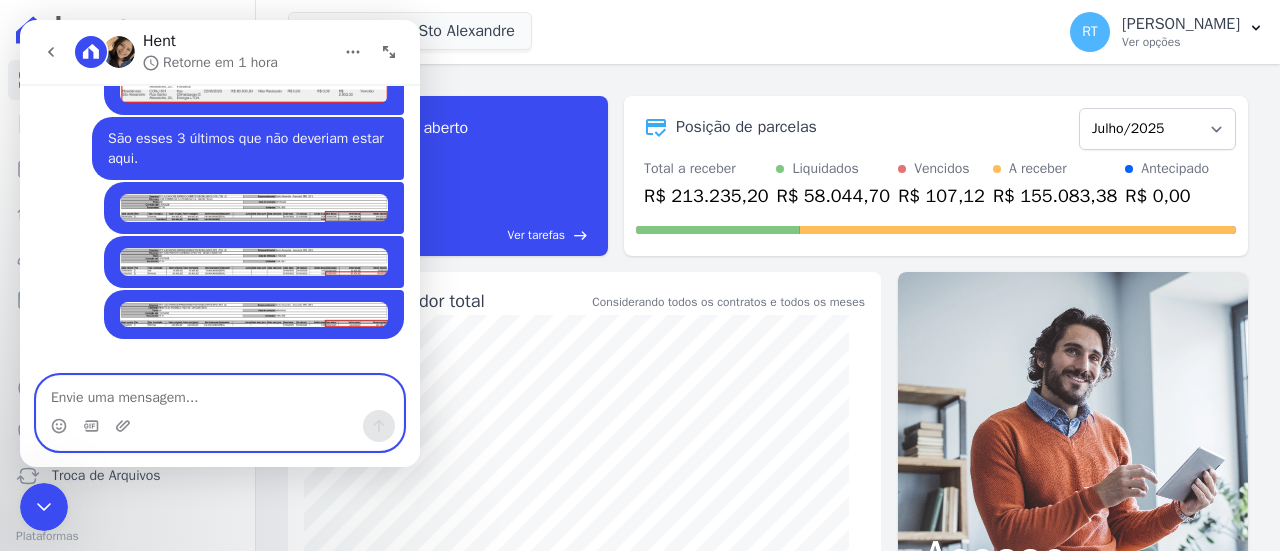 click at bounding box center [220, 393] 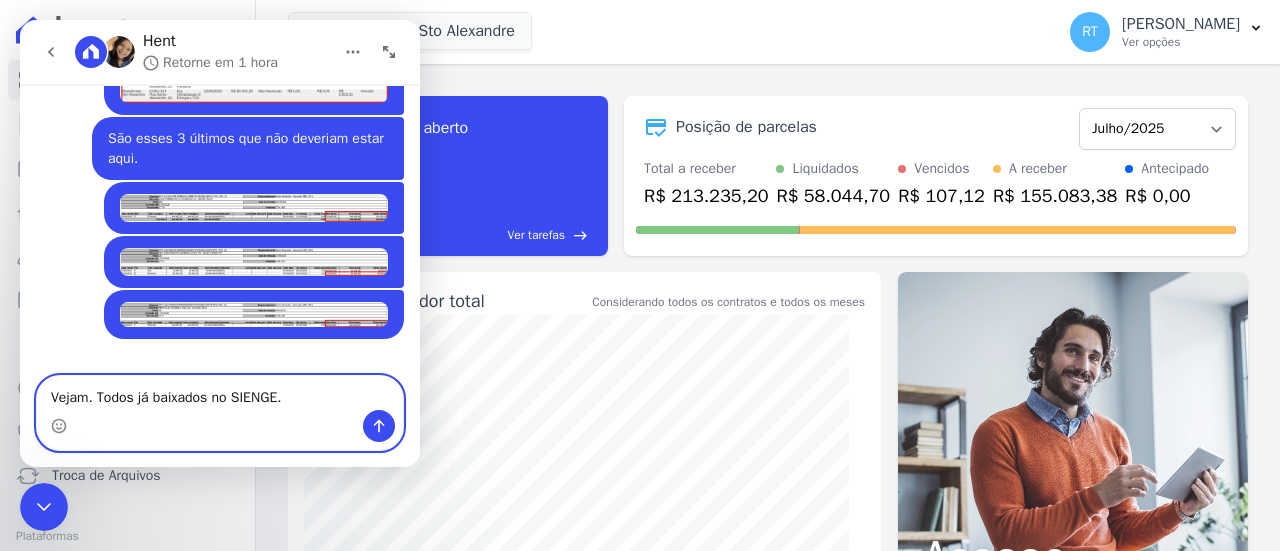 scroll, scrollTop: 666, scrollLeft: 0, axis: vertical 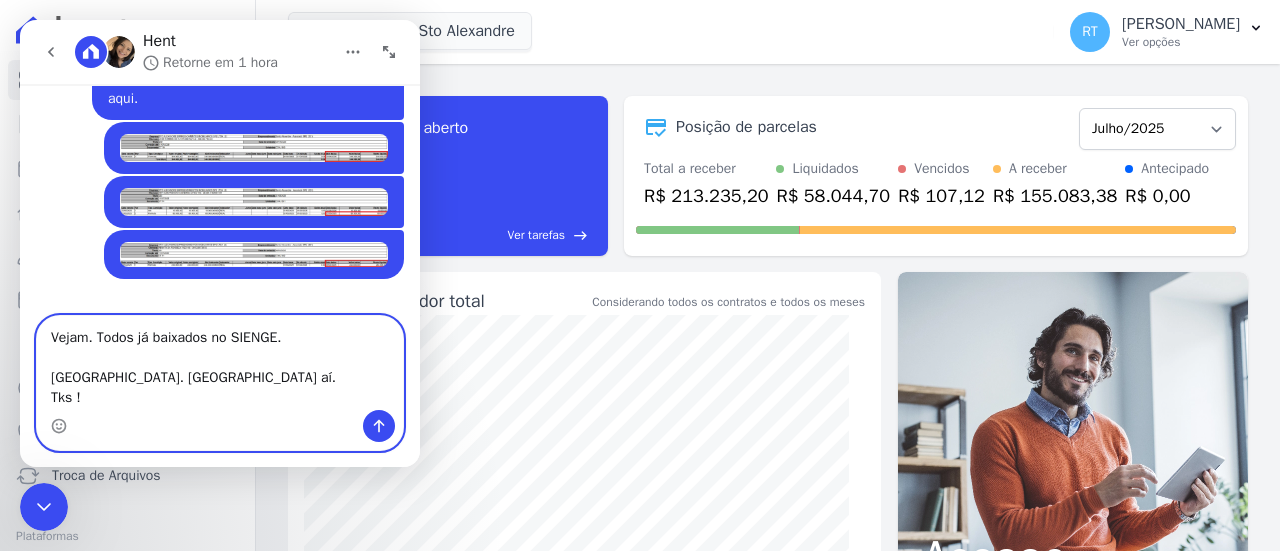 type on "Vejam. Todos já baixados no SIENGE.
[GEOGRAPHIC_DATA]. [GEOGRAPHIC_DATA] aí.
Tks !" 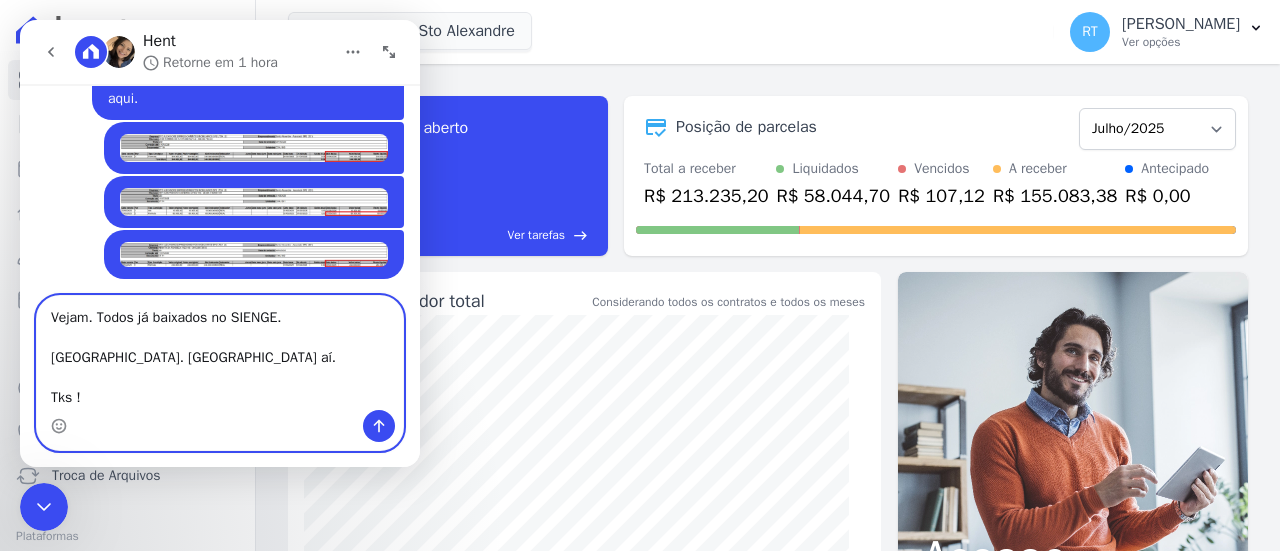 scroll, scrollTop: 706, scrollLeft: 0, axis: vertical 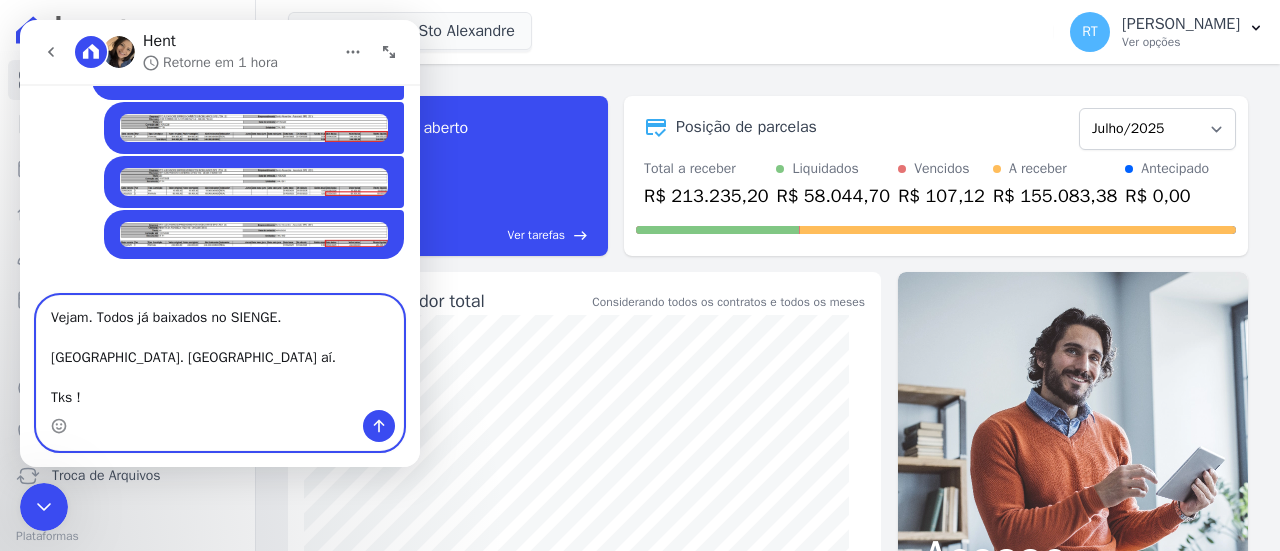 type 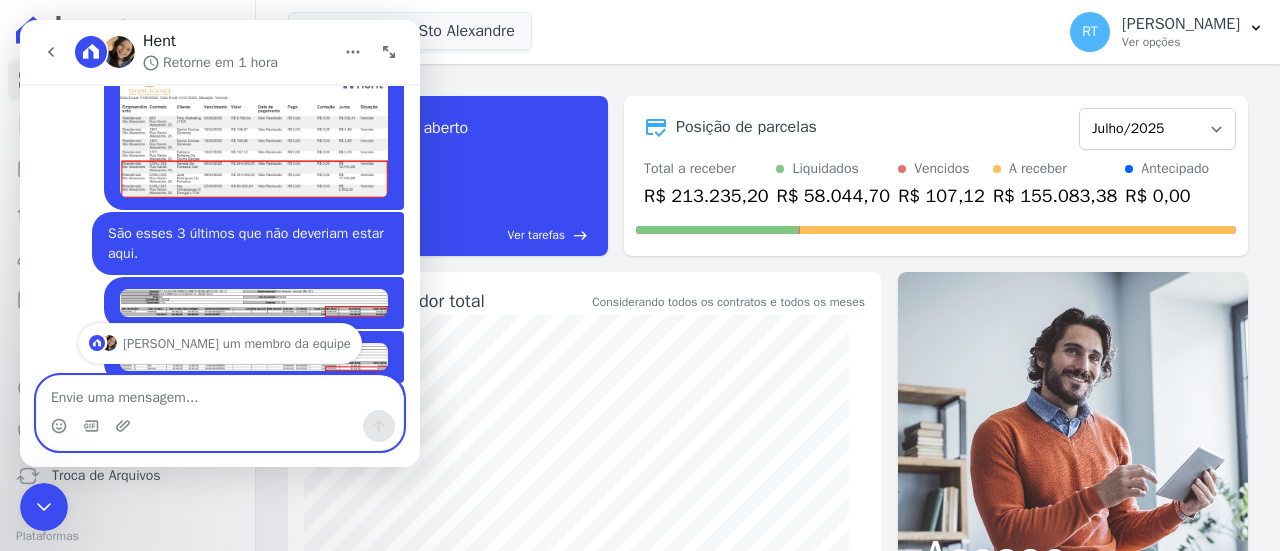 scroll, scrollTop: 431, scrollLeft: 0, axis: vertical 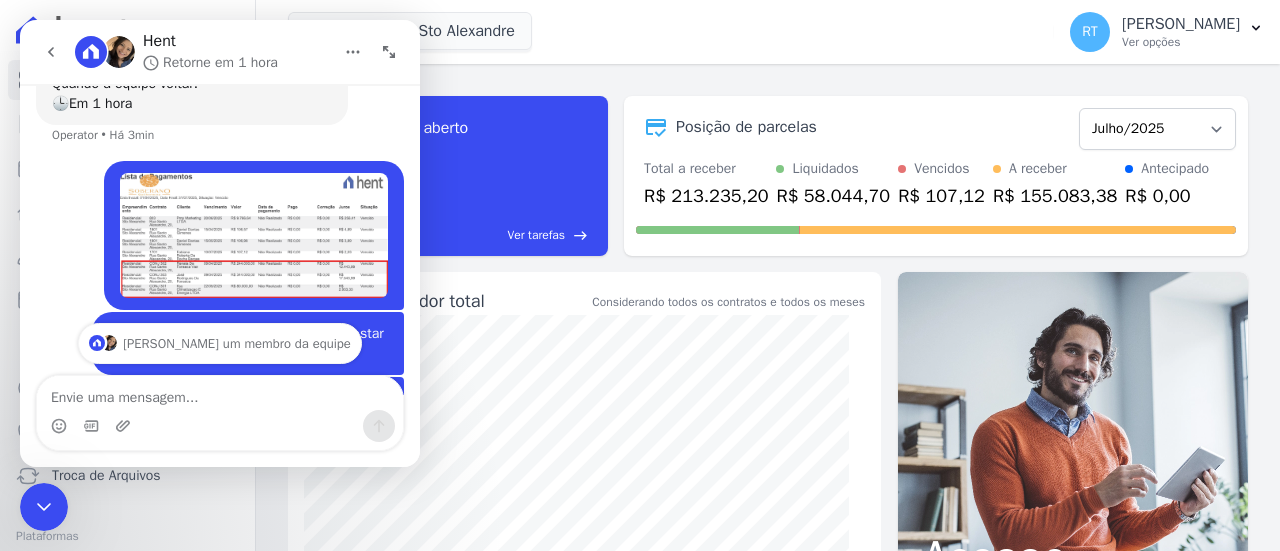 click at bounding box center (254, 235) 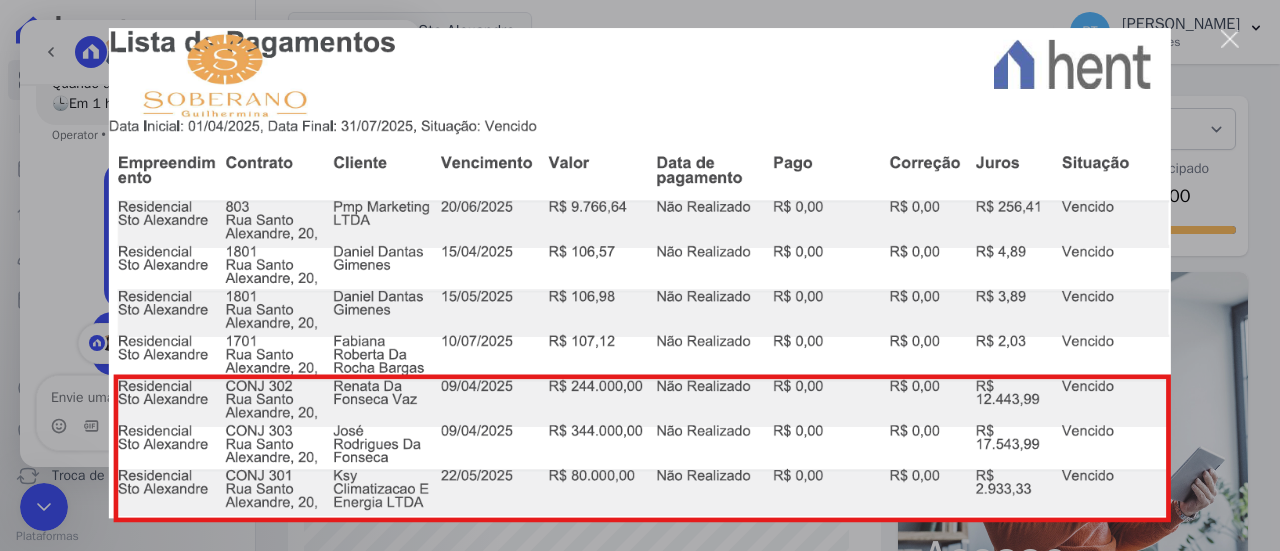 scroll, scrollTop: 0, scrollLeft: 0, axis: both 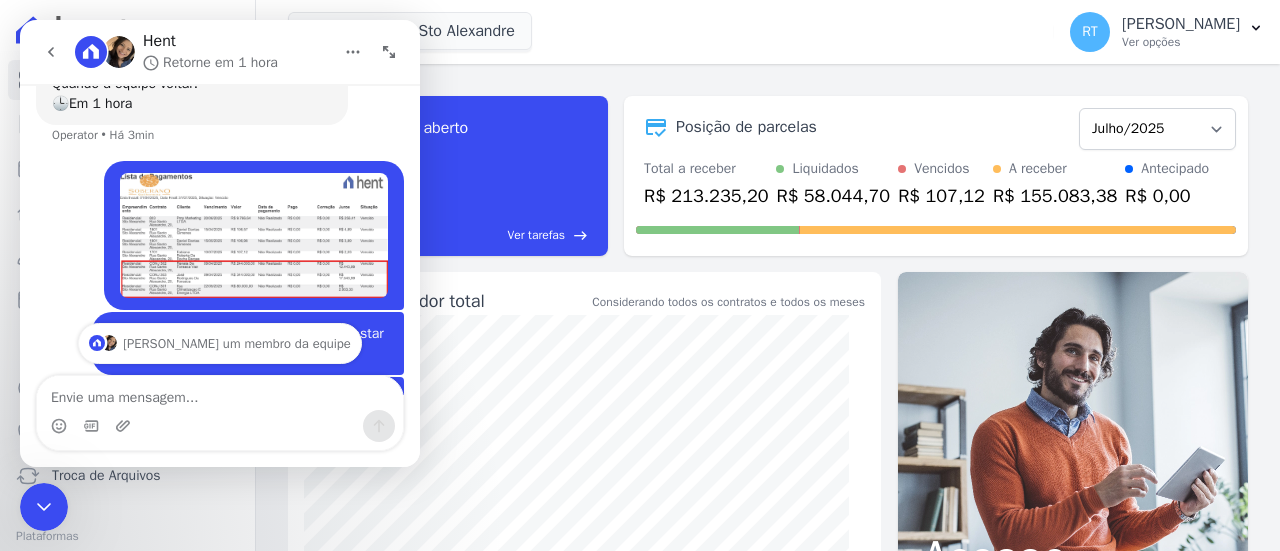 click on "Residencial Sto Alexandre
Você possui apenas um empreendimento
Aplicar" at bounding box center [667, 32] 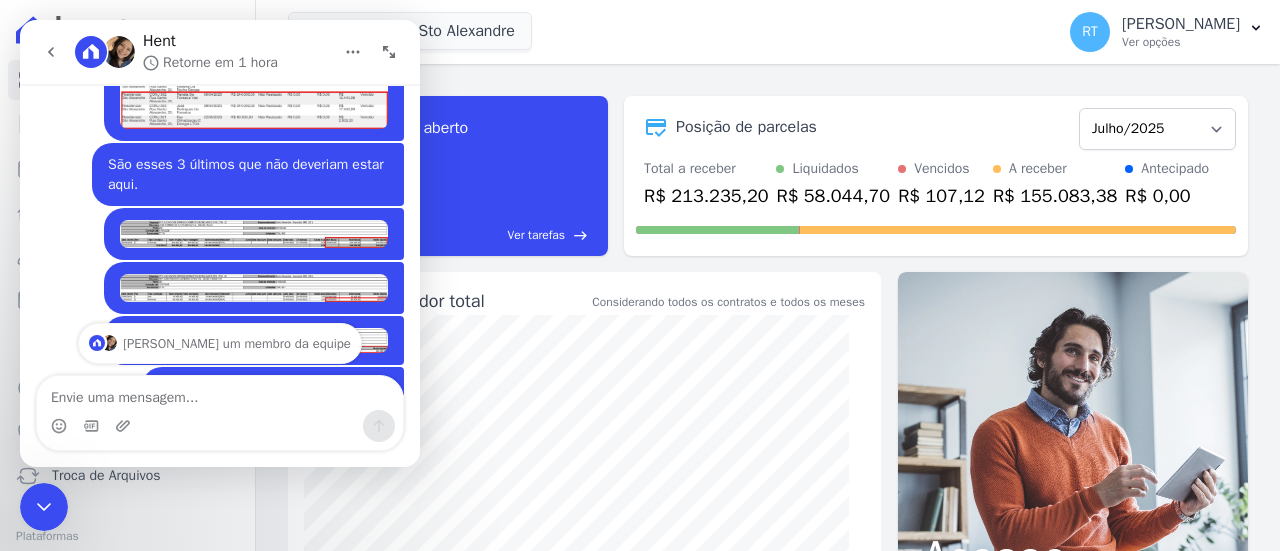 scroll, scrollTop: 731, scrollLeft: 0, axis: vertical 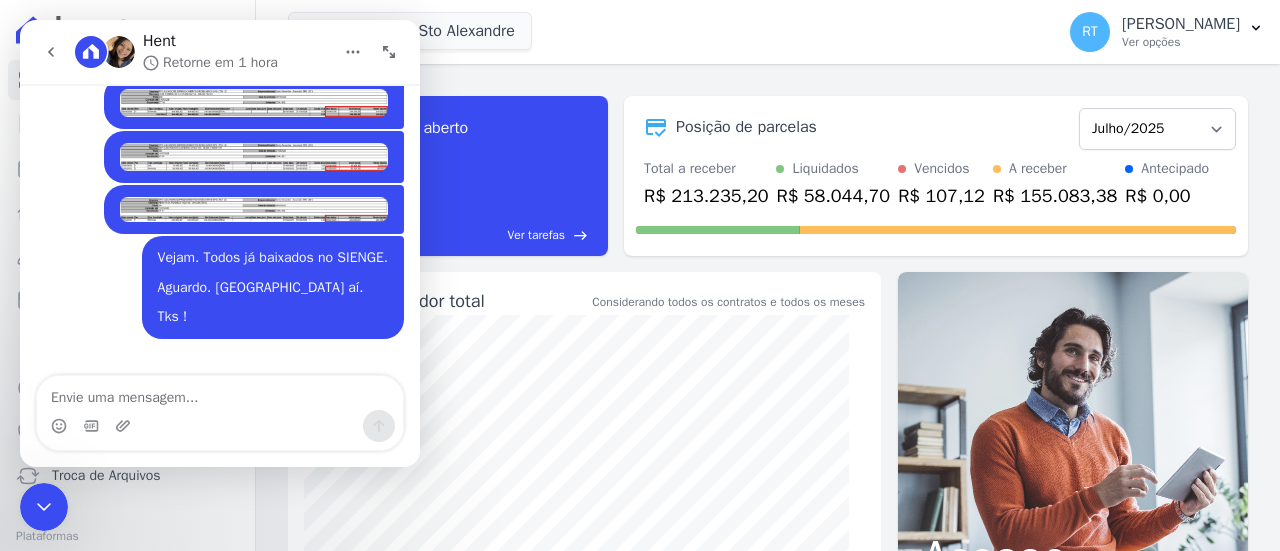 click 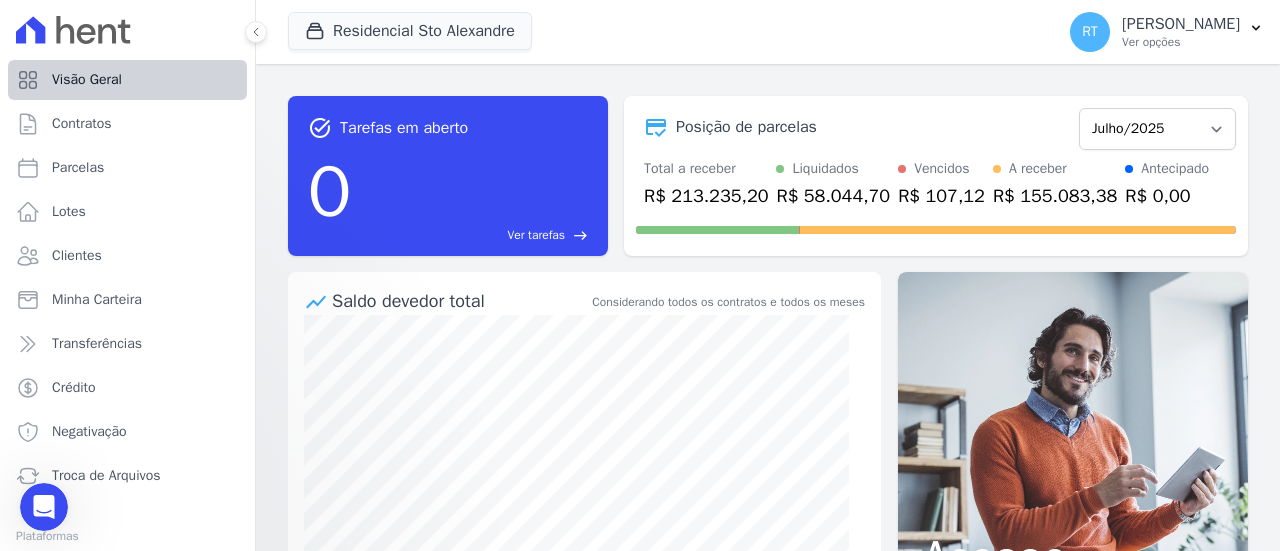 scroll, scrollTop: 0, scrollLeft: 0, axis: both 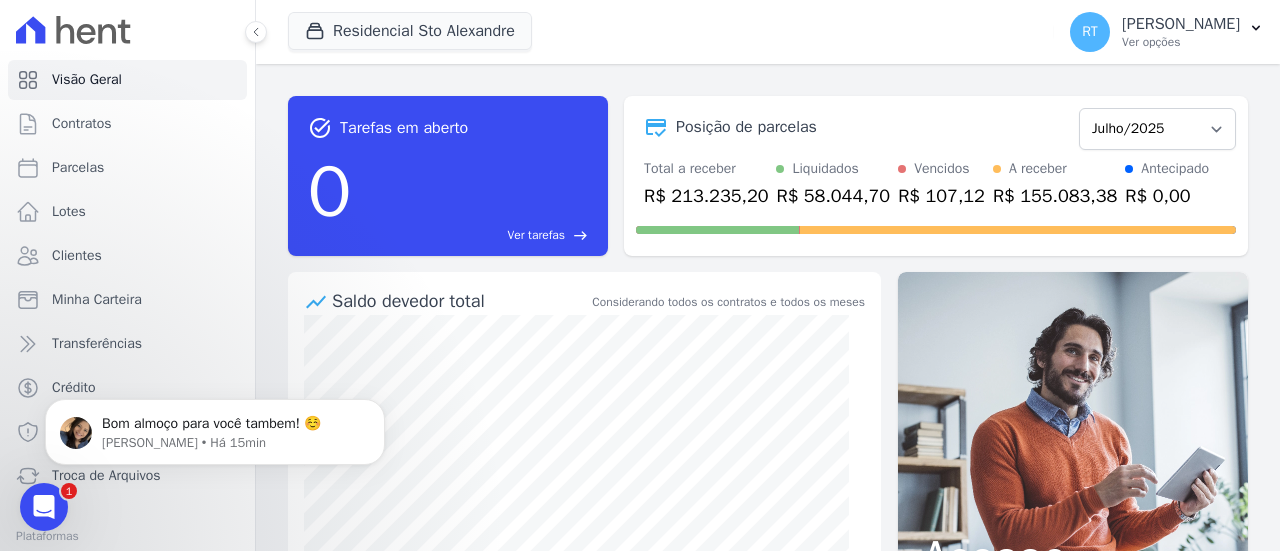 click 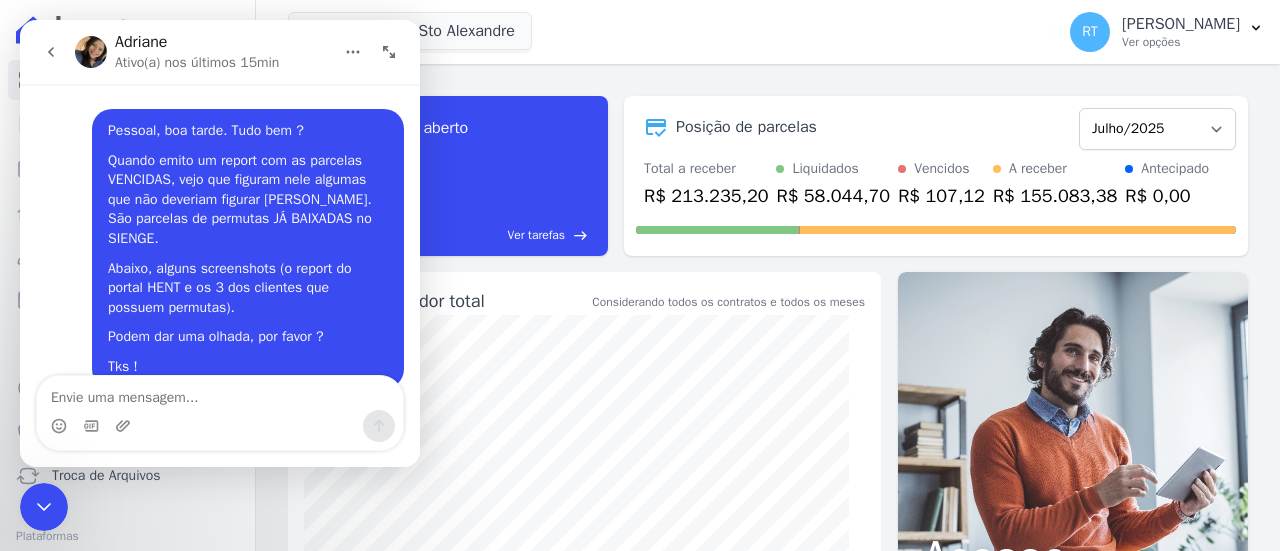 scroll, scrollTop: 134, scrollLeft: 0, axis: vertical 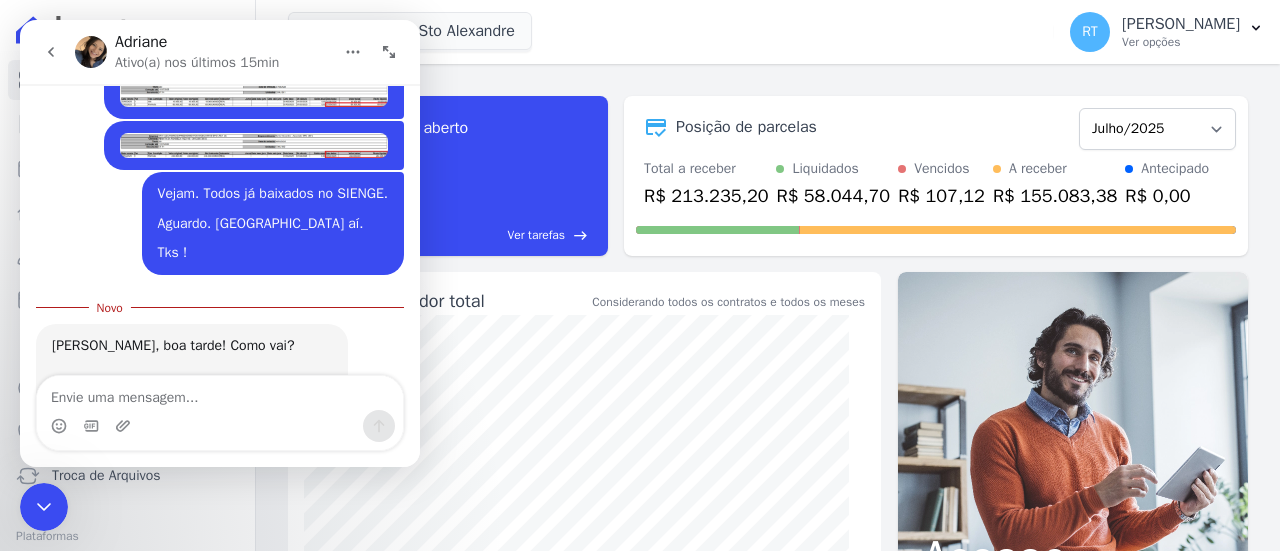 click at bounding box center (220, 426) 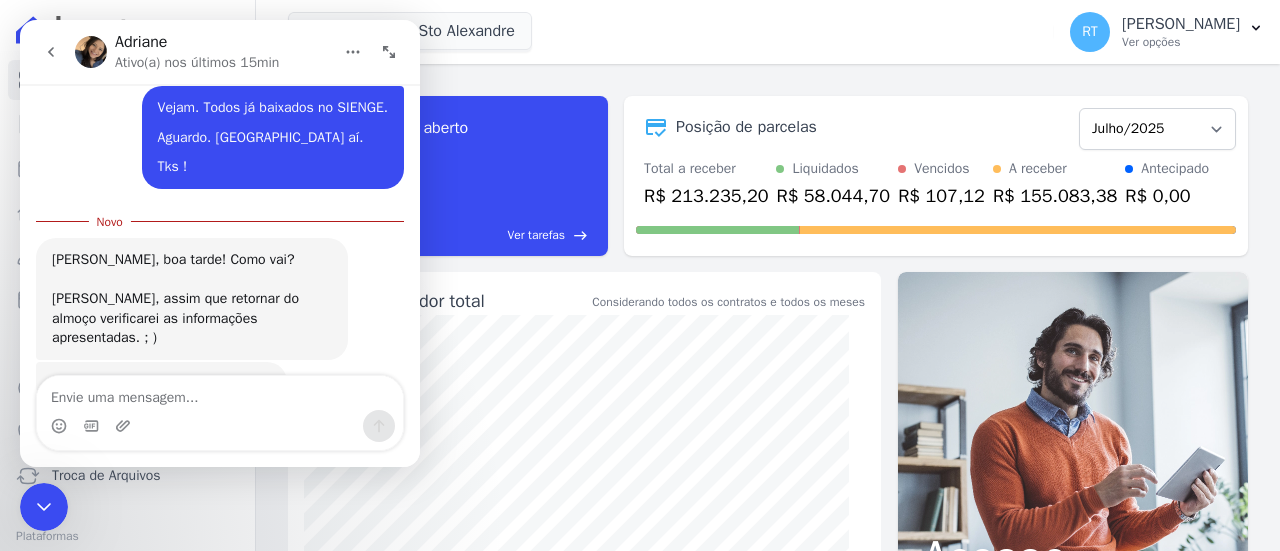 scroll, scrollTop: 872, scrollLeft: 0, axis: vertical 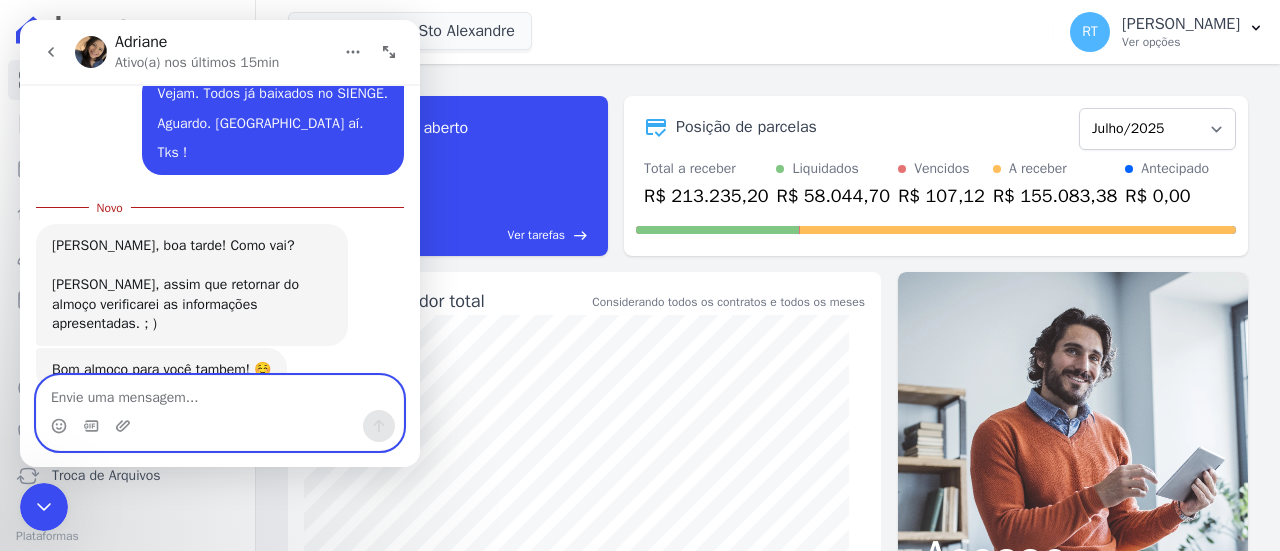 click at bounding box center [220, 393] 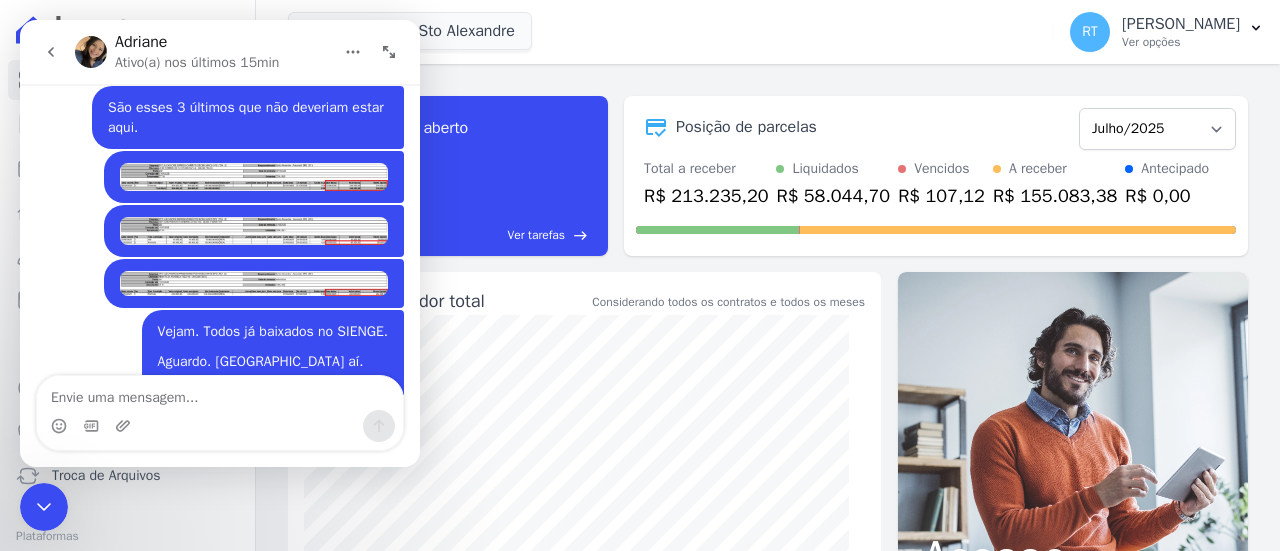 scroll, scrollTop: 872, scrollLeft: 0, axis: vertical 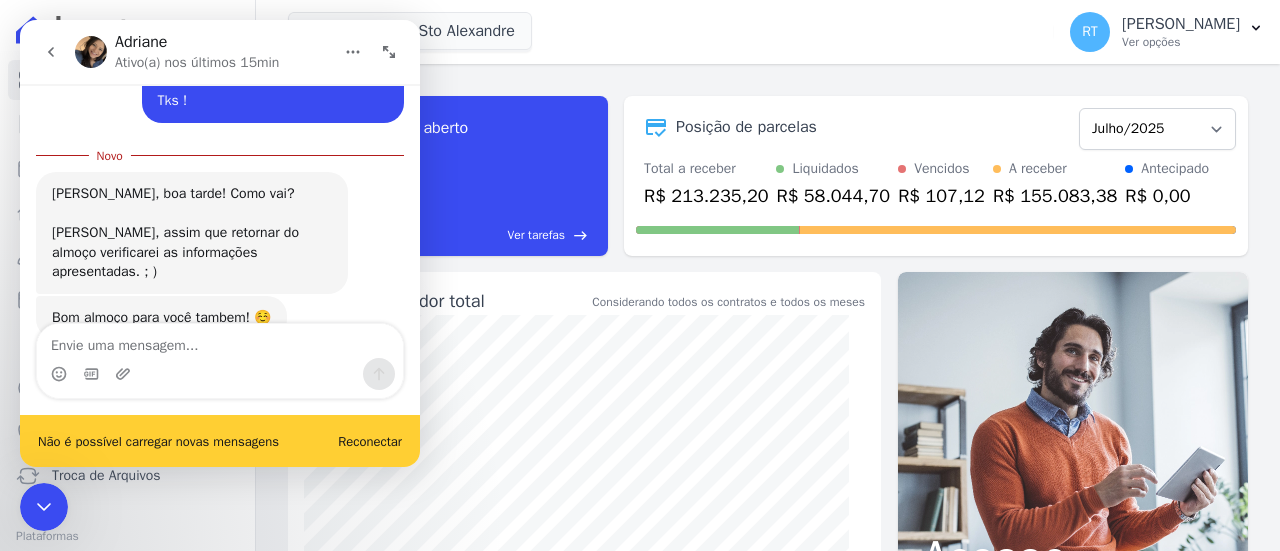 click on "Reconectar" at bounding box center [370, 441] 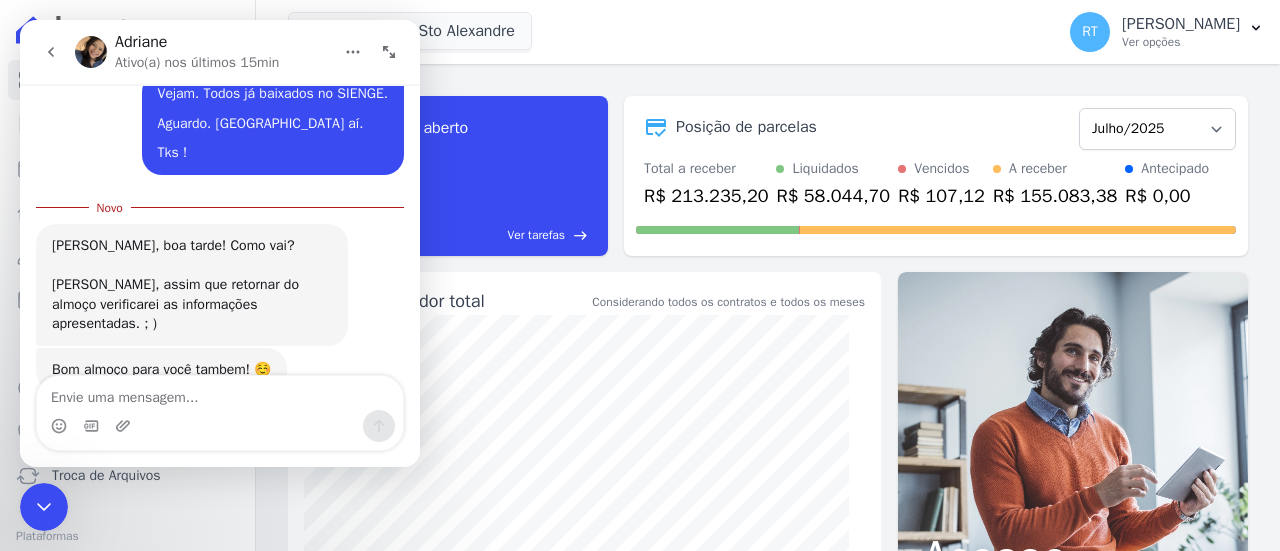 scroll, scrollTop: 872, scrollLeft: 0, axis: vertical 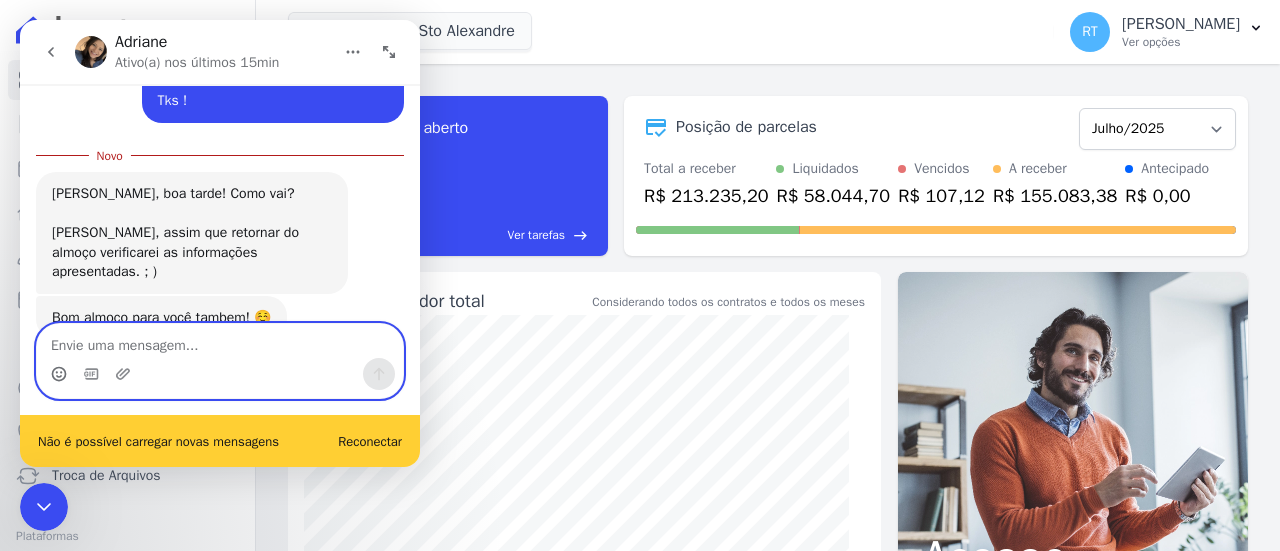 click 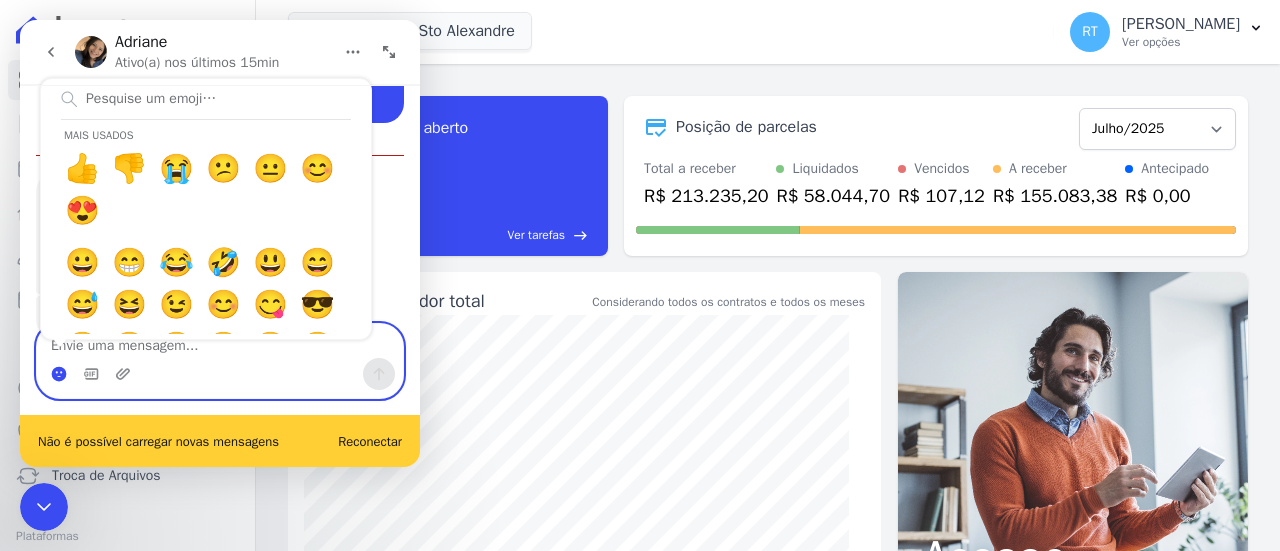 click at bounding box center (220, 341) 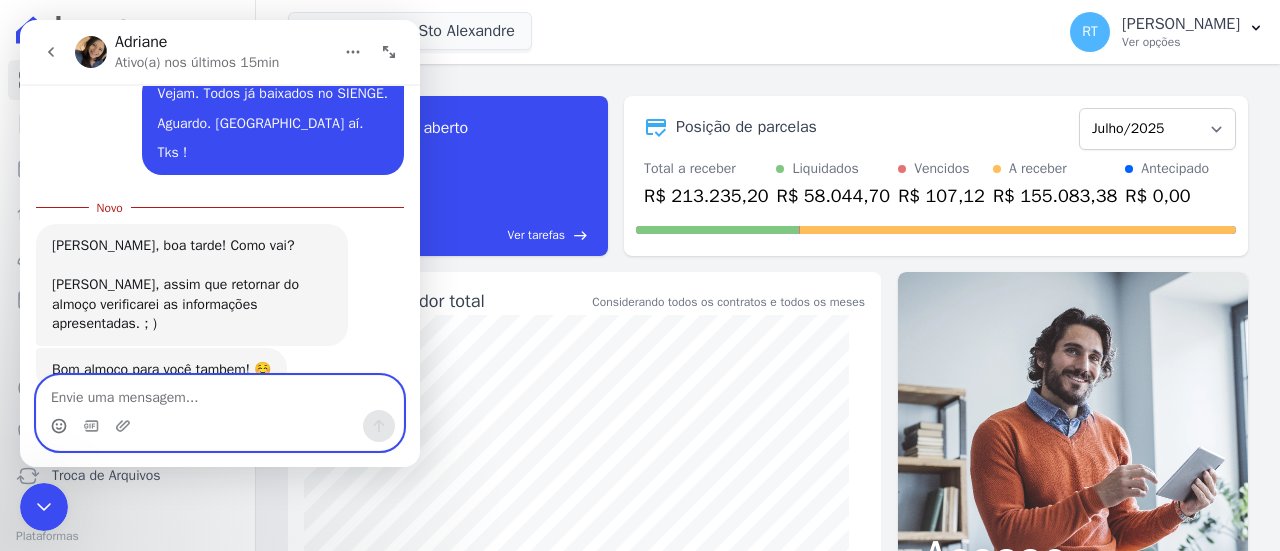 scroll, scrollTop: 872, scrollLeft: 0, axis: vertical 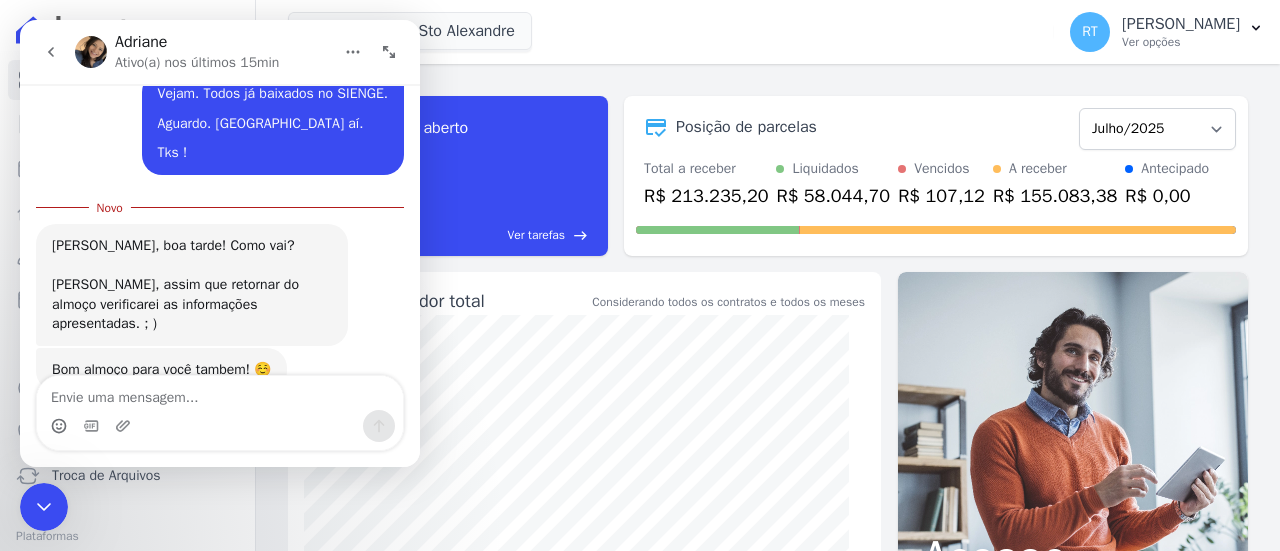 click on "task_alt
Tarefas em aberto
0
Ver tarefas
east
Posição de parcelas
Março/2020
Abril/2020
Maio/2020
Junho/2020
Julho/2020
Agosto/2020
Setembro/2020
Outubro/2020
Novembro/2020
Dezembro/2020
Janeiro/2021
Fevereiro/2021
Março/2021
Abril/2021
Maio/2021
Junho/2021
Julho/2021
Agosto/2021
Setembro/2021
Outubro/2021
Novembro/2021
Dezembro/2021
Janeiro/2022
Fevereiro/2022
Março/2022
Abril/2022
Maio/2022
Junho/2022
Julho/2022
Agosto/2022
Setembro/2022
Outubro/2022
Novembro/2022
Dezembro/2022
[GEOGRAPHIC_DATA]/2023
Fevereiro/2023
Março/2023
Abril/2023
Maio/2023
Junho/2023
Julho/2023
Agosto/2023
Setembro/2023
Outubro/2023
Novembro/2023
Dezembro/2023" at bounding box center (768, 307) 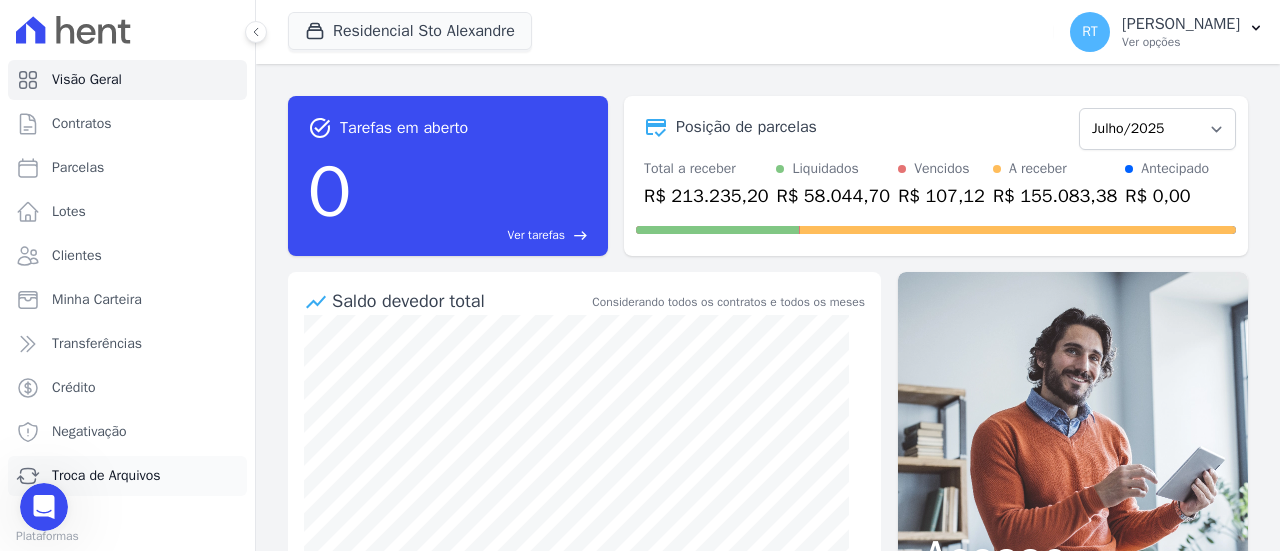 click on "Troca de Arquivos" at bounding box center (106, 476) 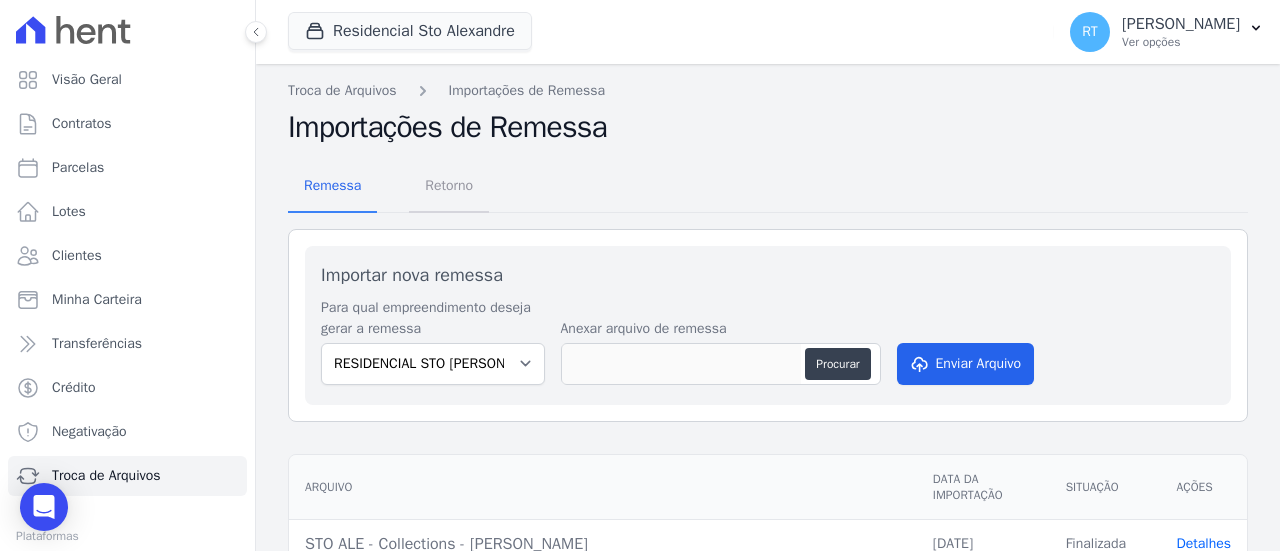 click on "Retorno" at bounding box center [449, 185] 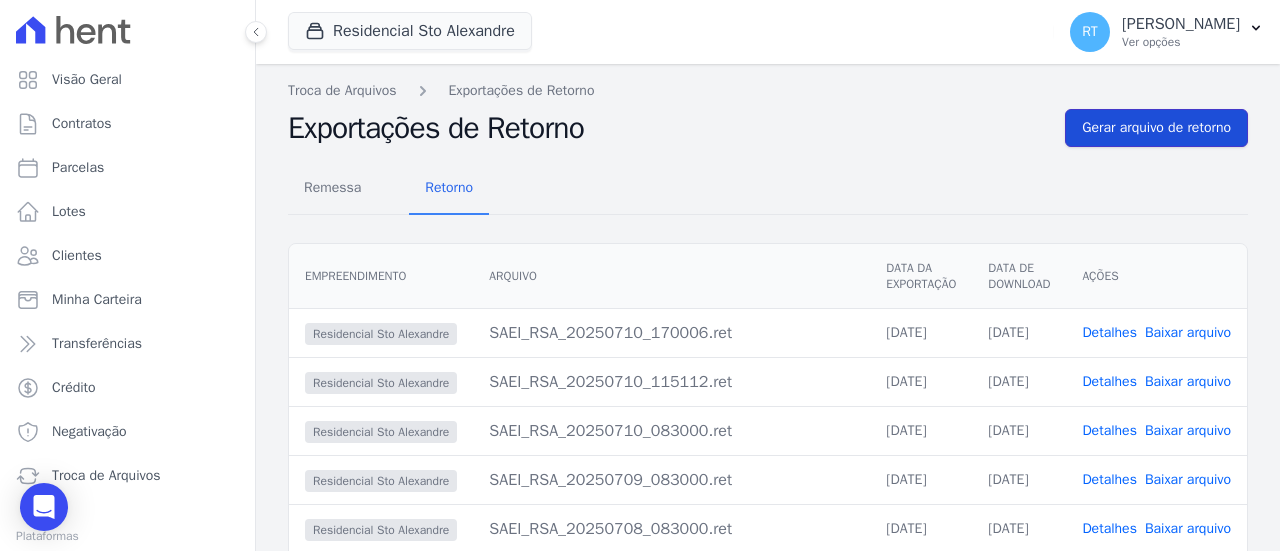 click on "Gerar arquivo de retorno" at bounding box center [1156, 128] 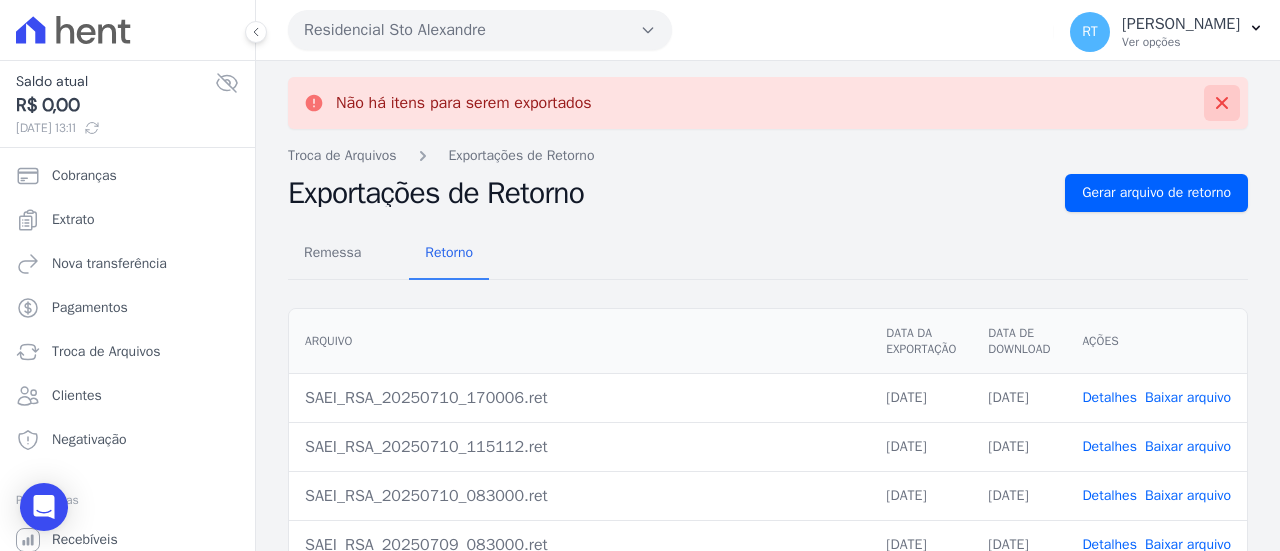 click 